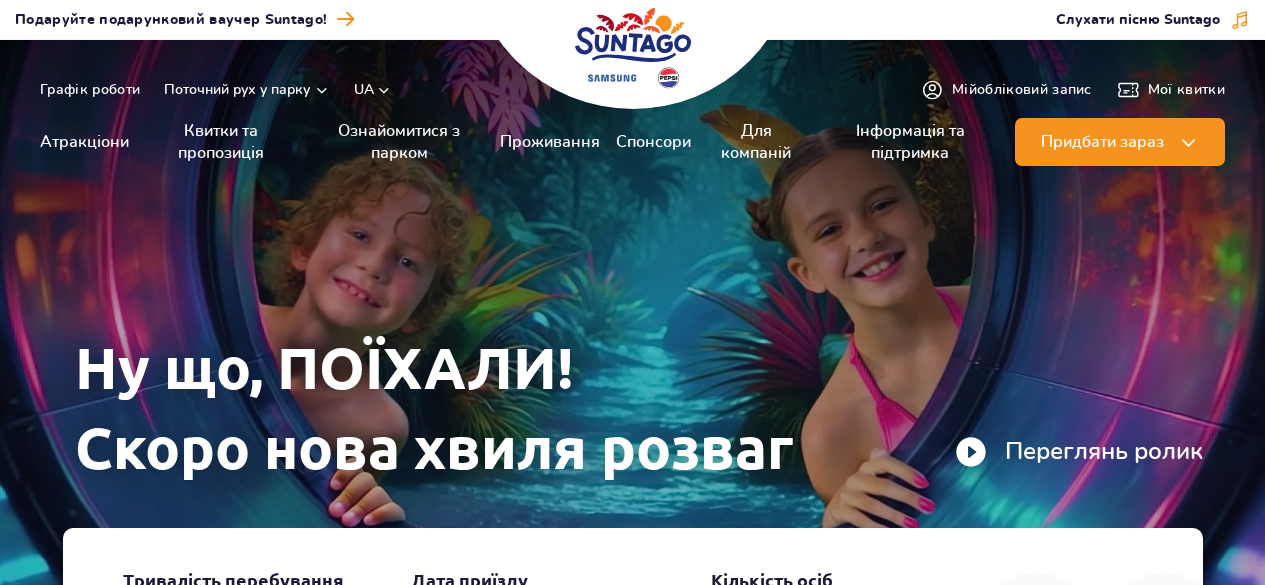 scroll, scrollTop: 0, scrollLeft: 0, axis: both 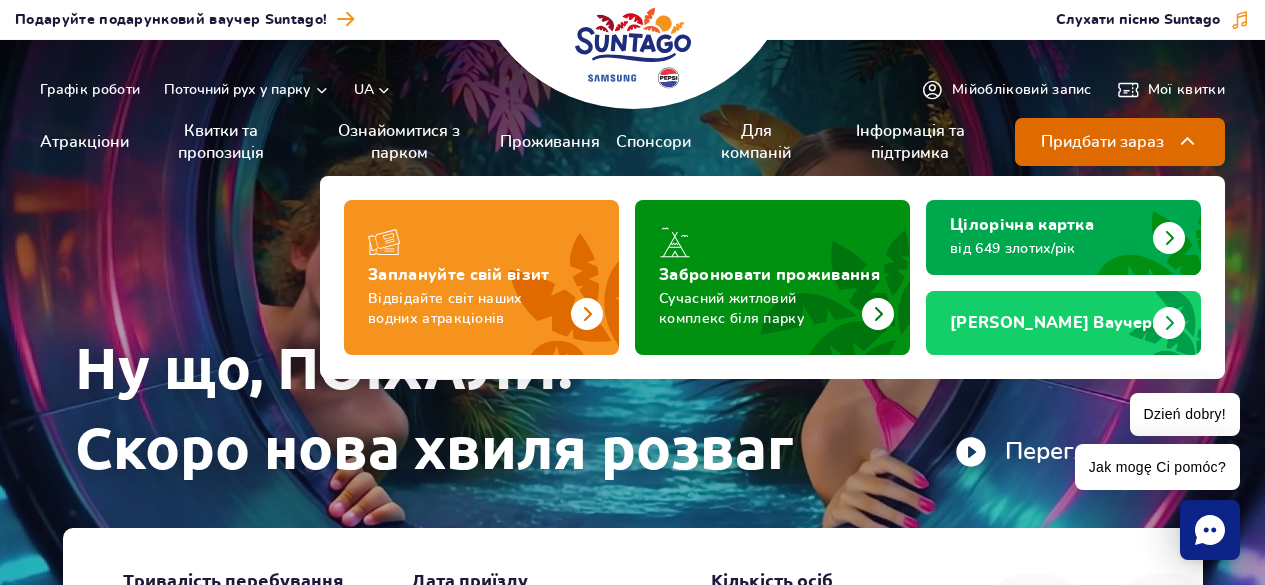 click at bounding box center (1188, 142) 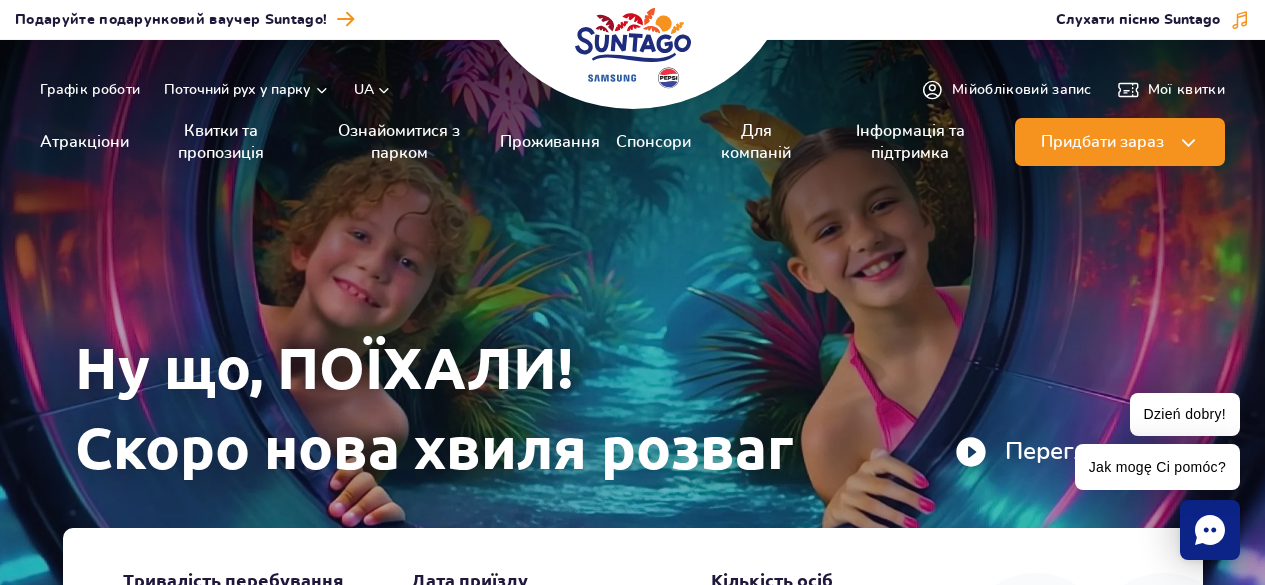 click on "Графік роботи
Поточний рух у парку
UA UA UA EN PL" at bounding box center [216, 90] 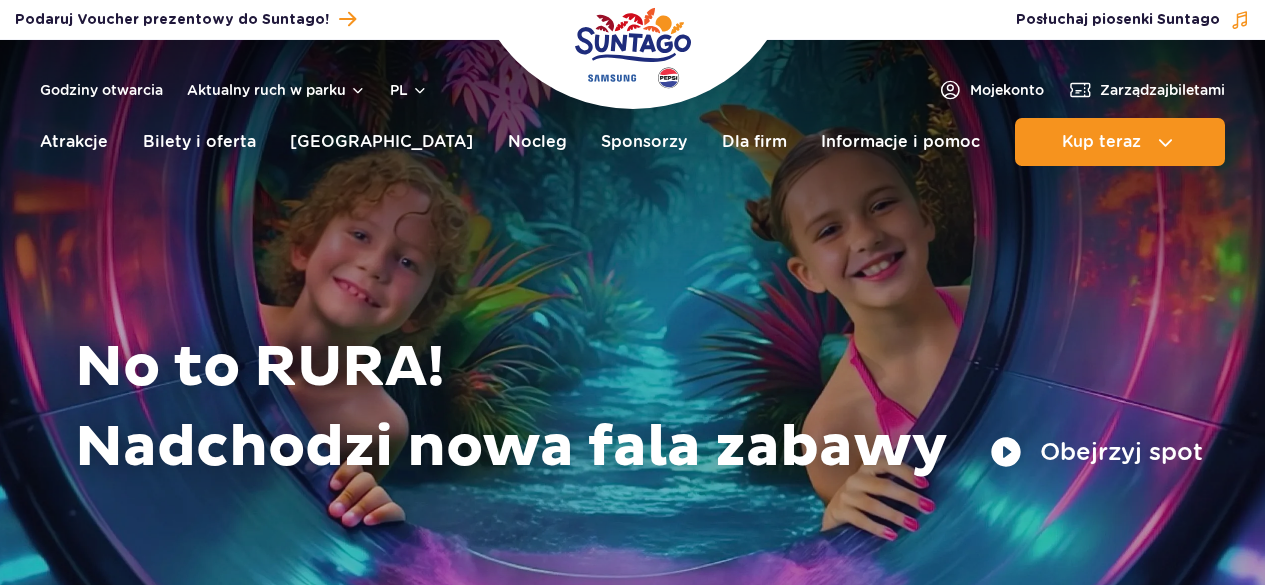 scroll, scrollTop: 0, scrollLeft: 0, axis: both 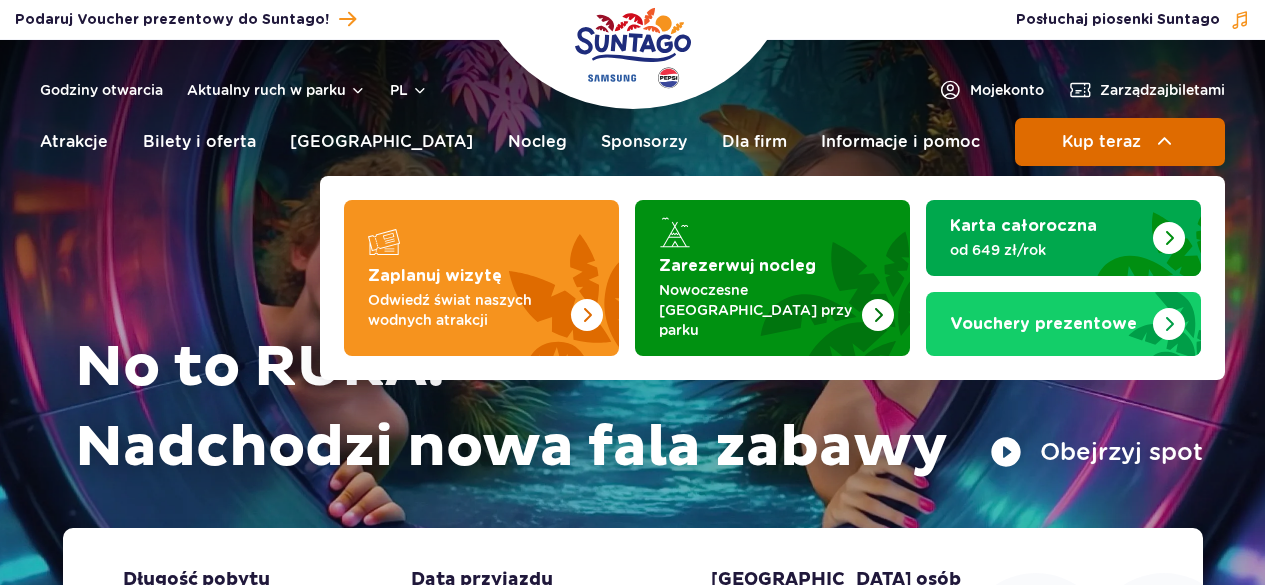 click on "Kup teraz" at bounding box center (1101, 142) 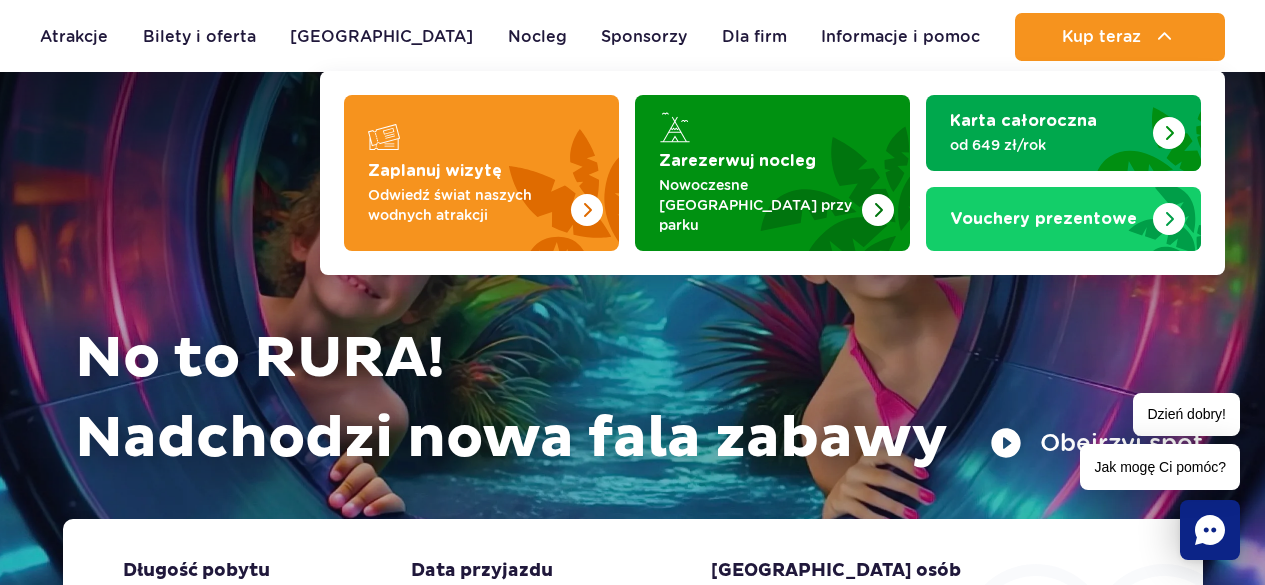 scroll, scrollTop: 0, scrollLeft: 0, axis: both 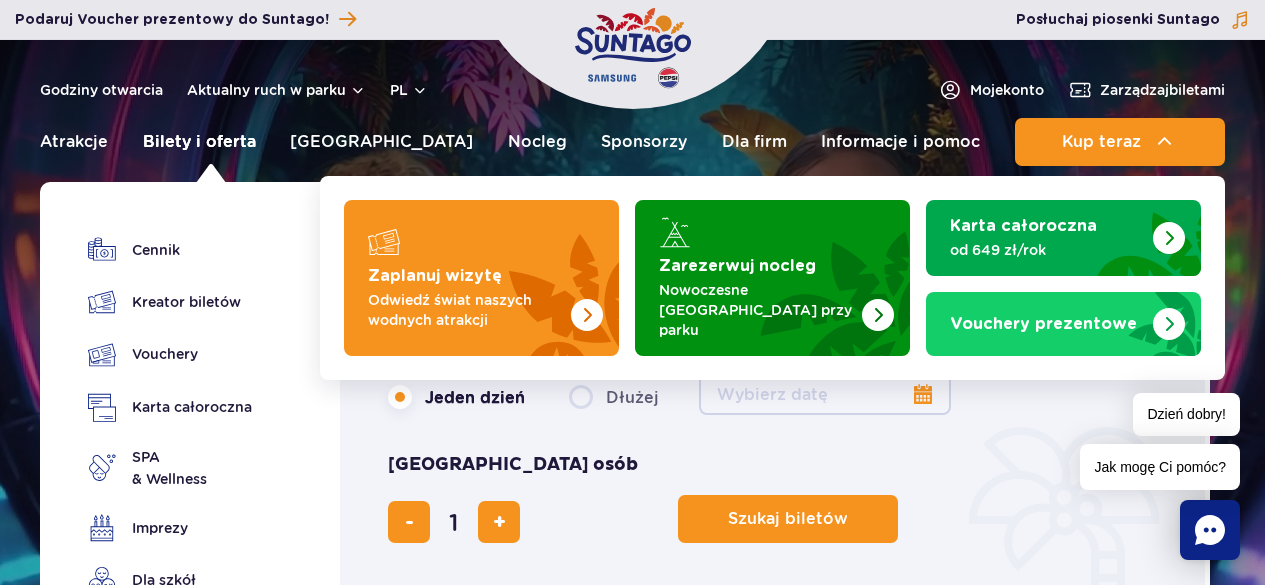 click on "Bilety i oferta" at bounding box center [199, 142] 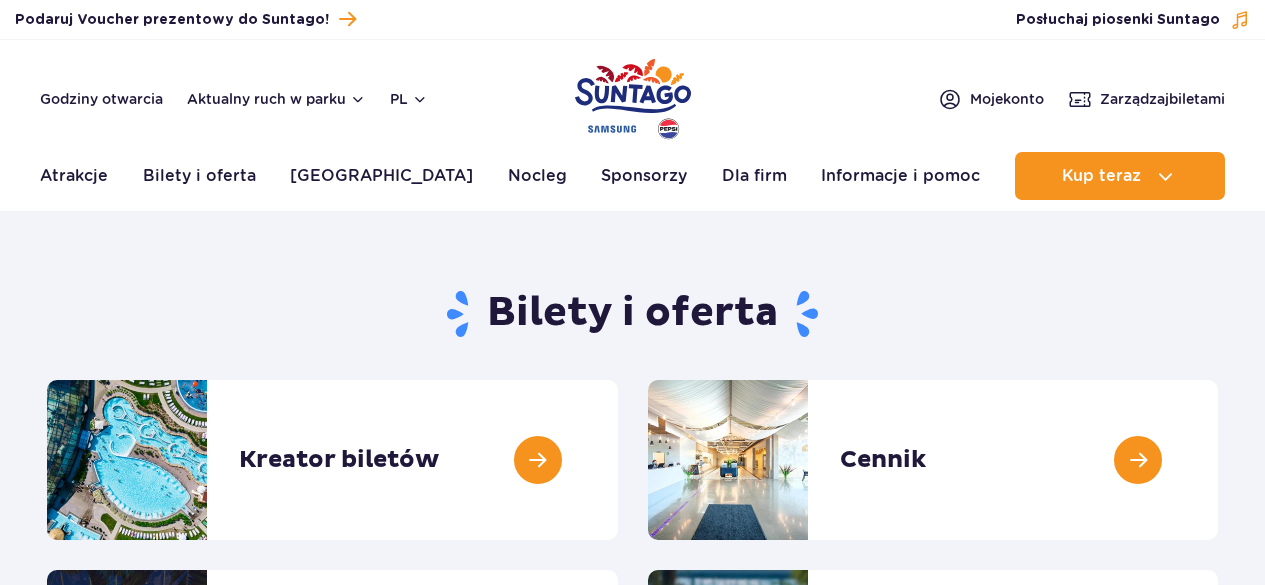 scroll, scrollTop: 0, scrollLeft: 0, axis: both 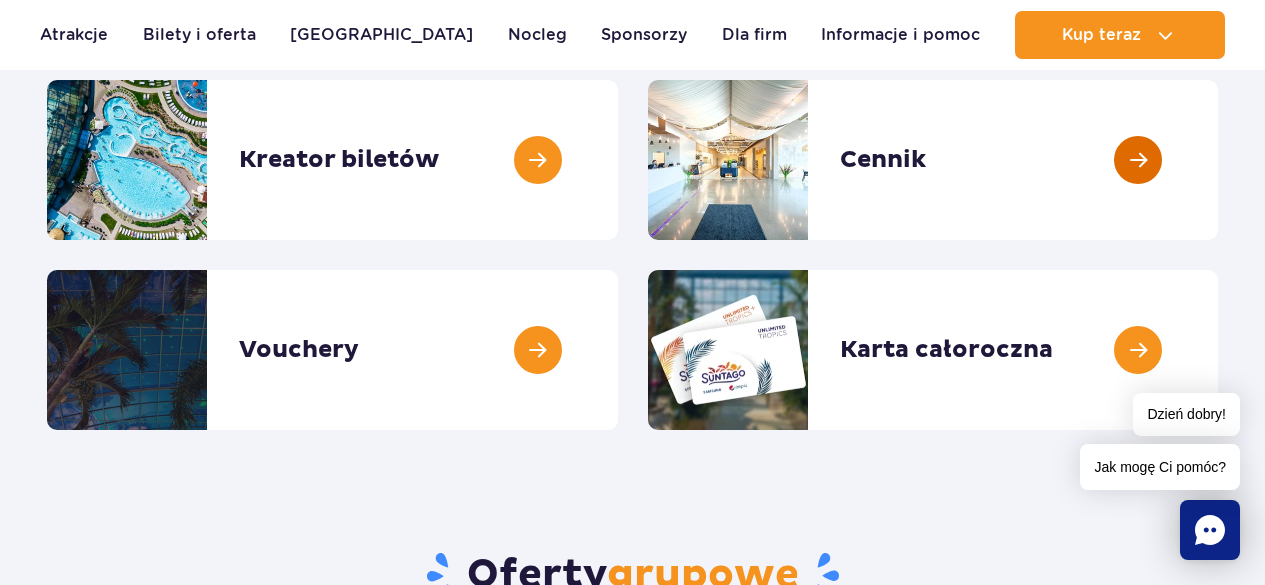 click at bounding box center (1218, 160) 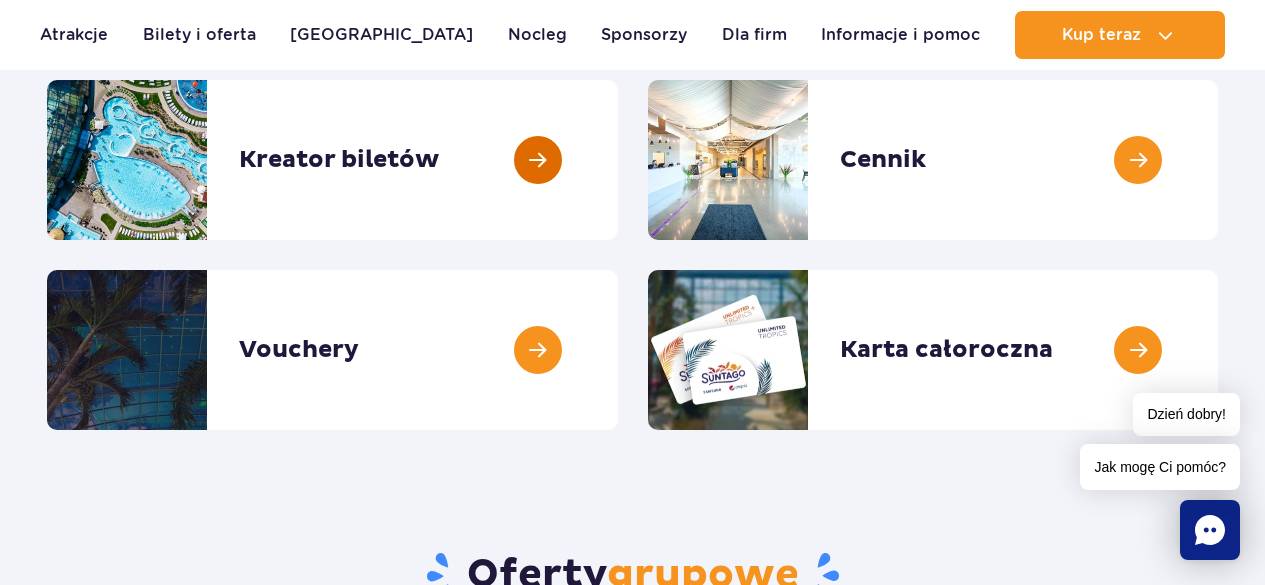 click at bounding box center (618, 160) 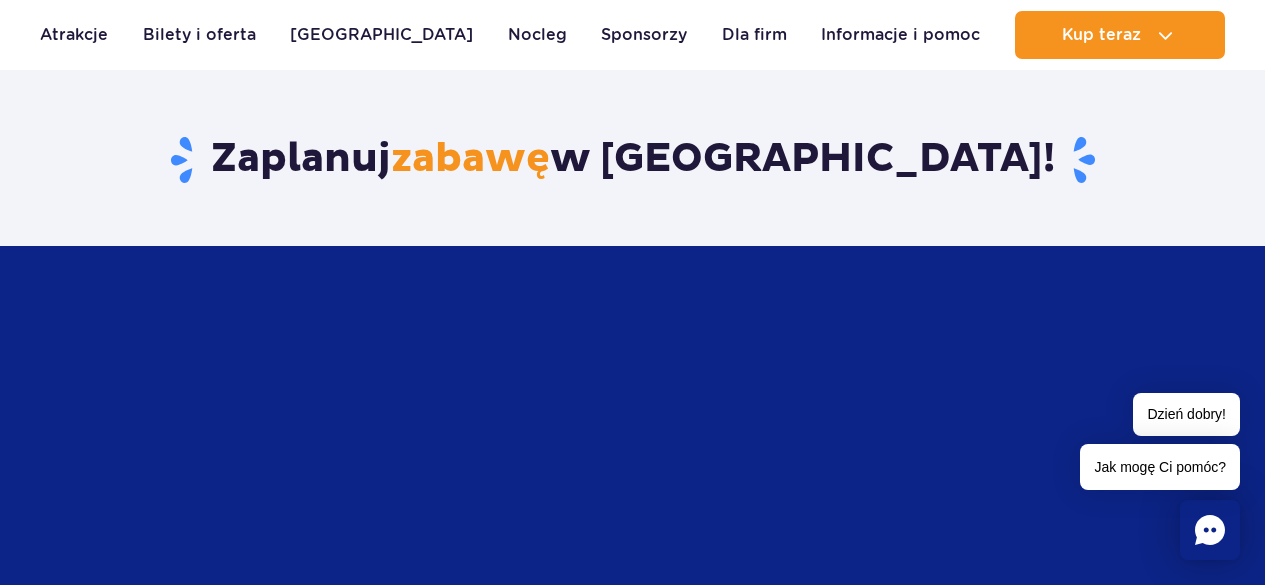 scroll, scrollTop: 1200, scrollLeft: 0, axis: vertical 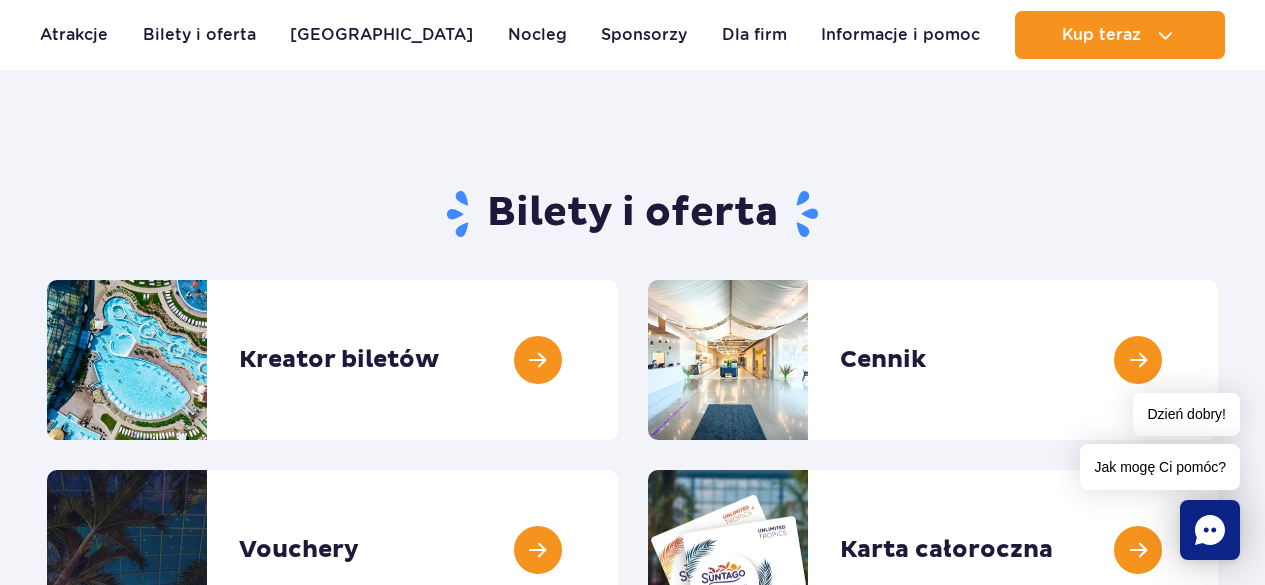 drag, startPoint x: 613, startPoint y: 345, endPoint x: 448, endPoint y: 189, distance: 227.07048 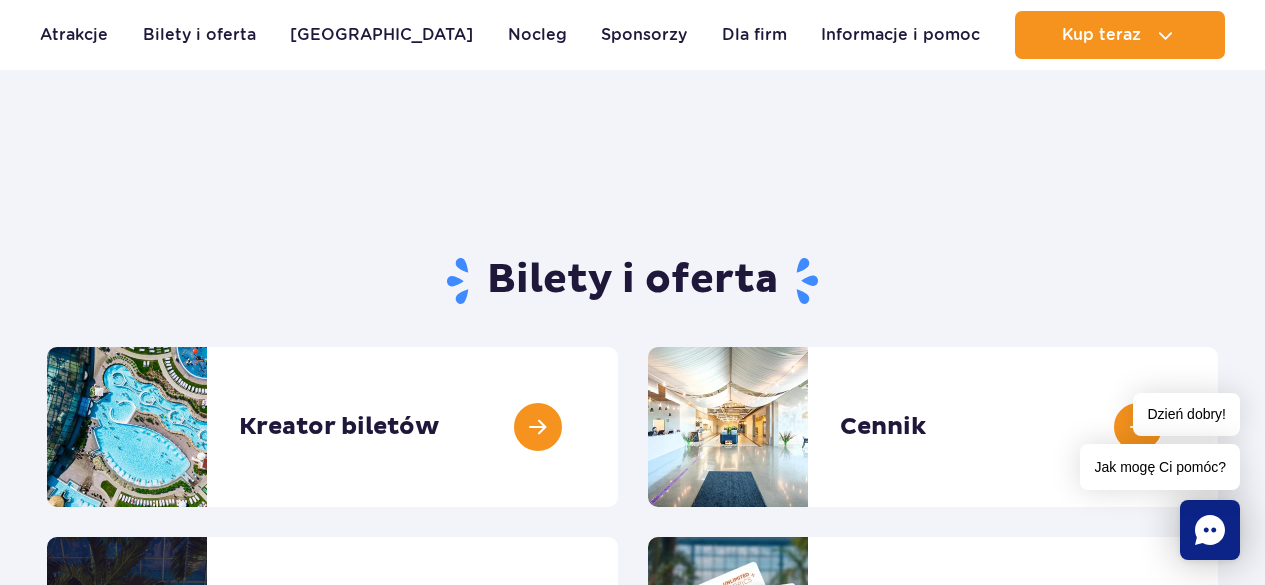 scroll, scrollTop: 0, scrollLeft: 0, axis: both 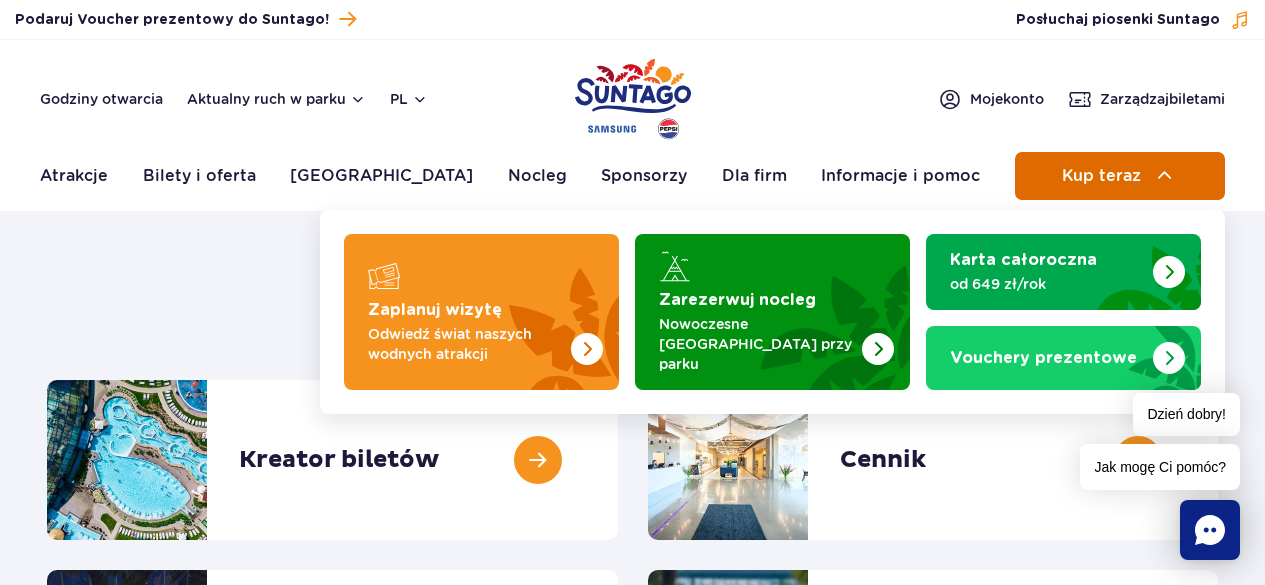 click on "Kup teraz" at bounding box center [1101, 176] 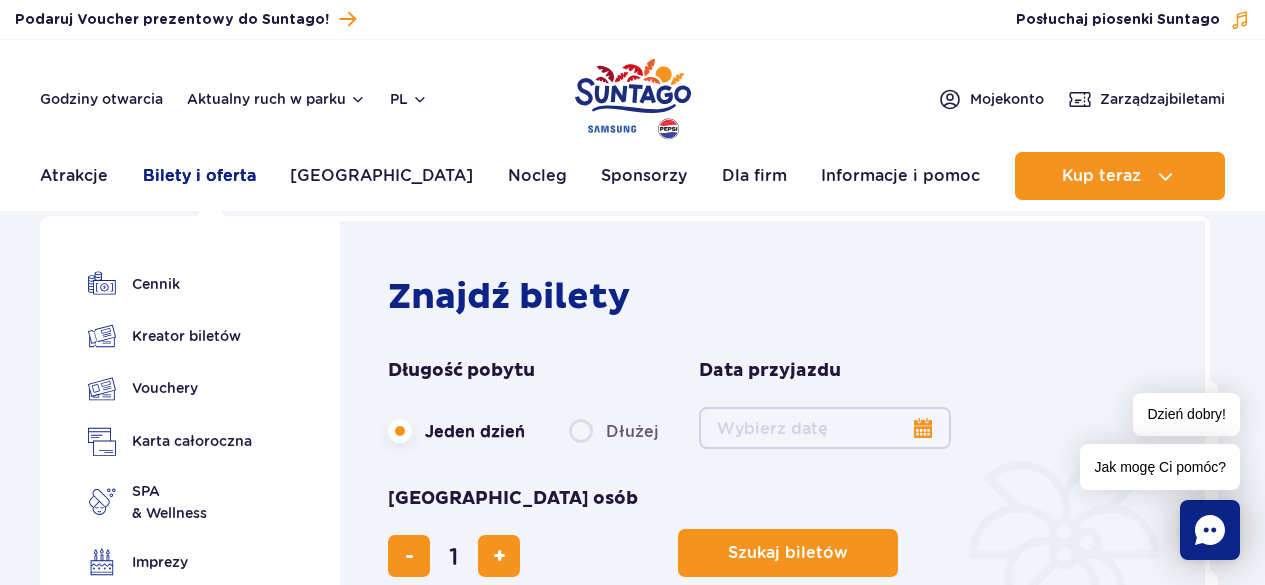 click on "Bilety i oferta" at bounding box center (199, 176) 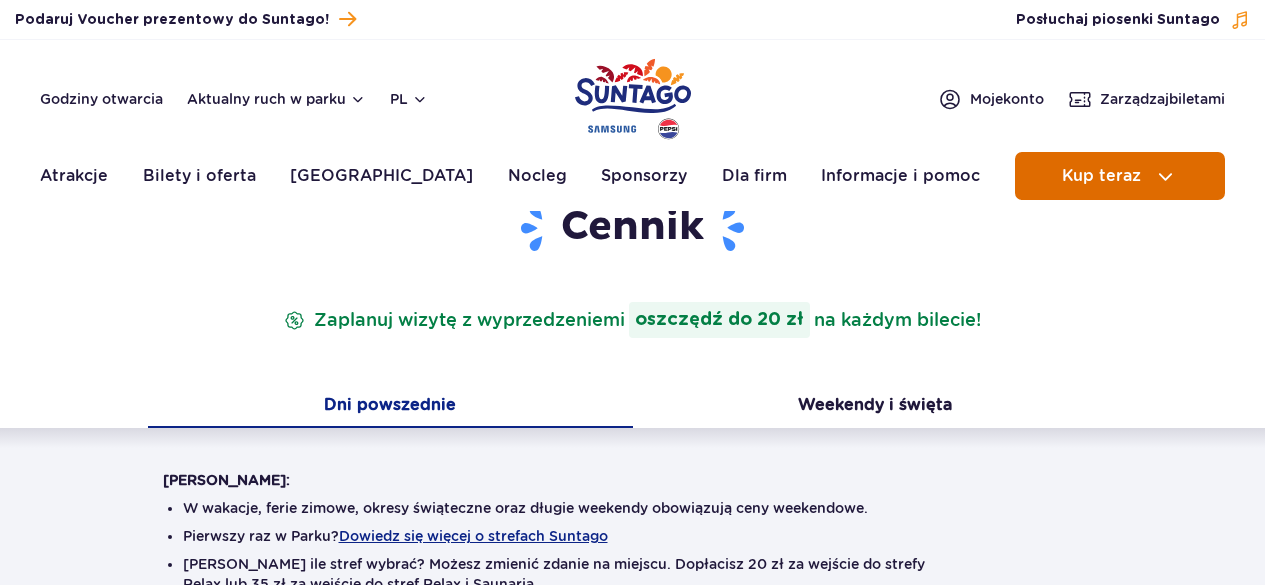 scroll, scrollTop: 200, scrollLeft: 0, axis: vertical 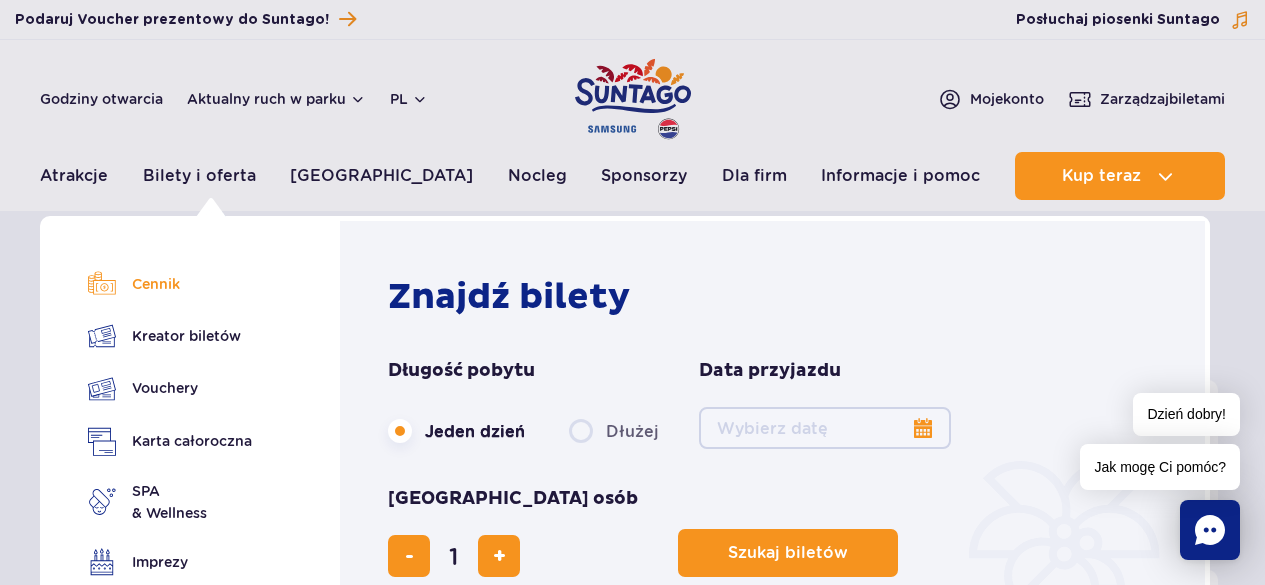 click on "Cennik" at bounding box center (170, 284) 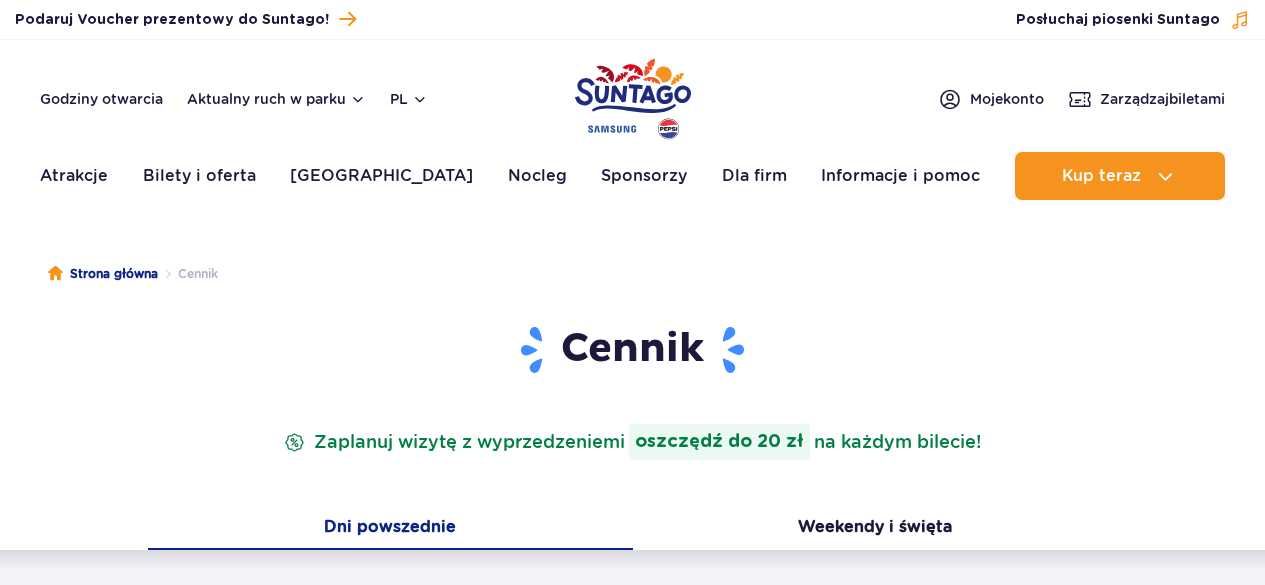scroll, scrollTop: 0, scrollLeft: 0, axis: both 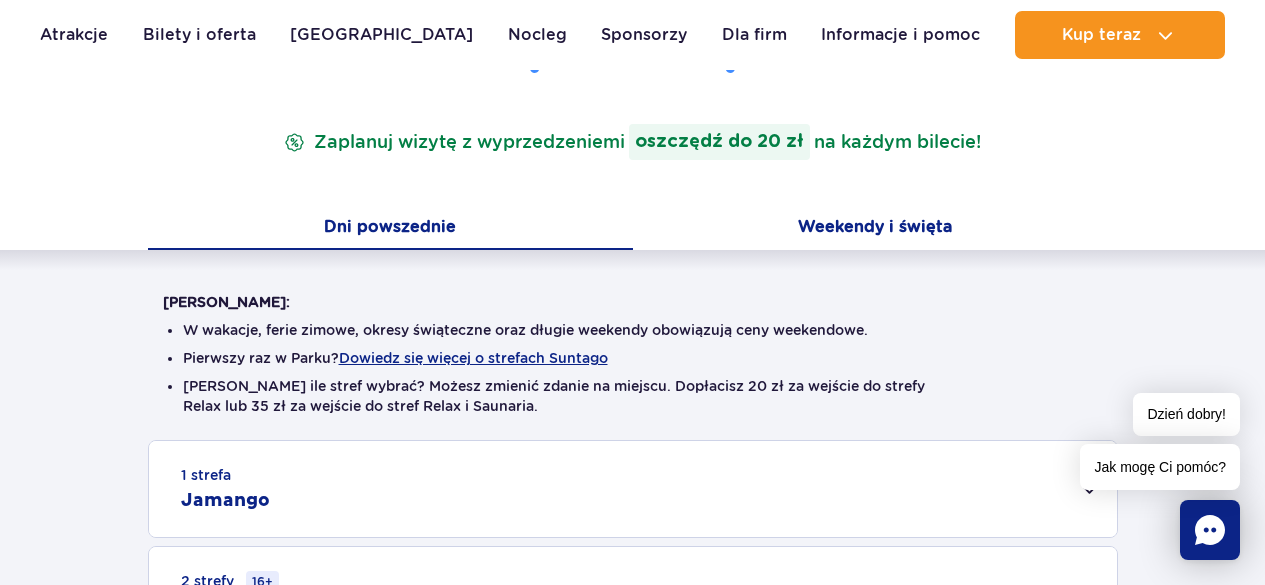 click on "Weekendy i święta" at bounding box center (875, 229) 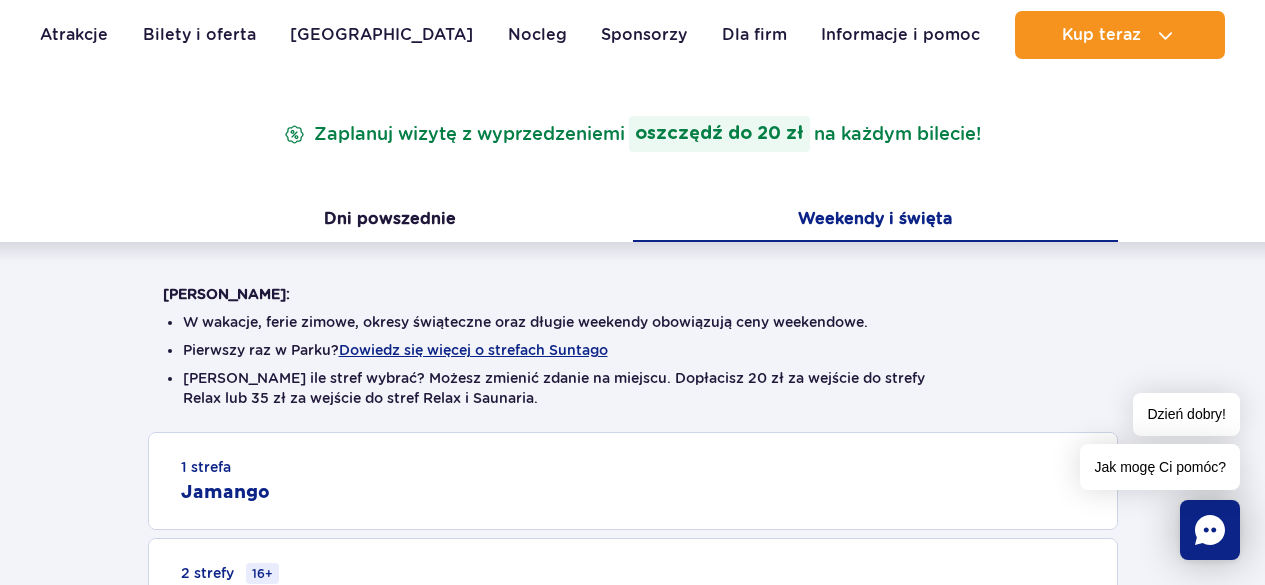 scroll, scrollTop: 300, scrollLeft: 0, axis: vertical 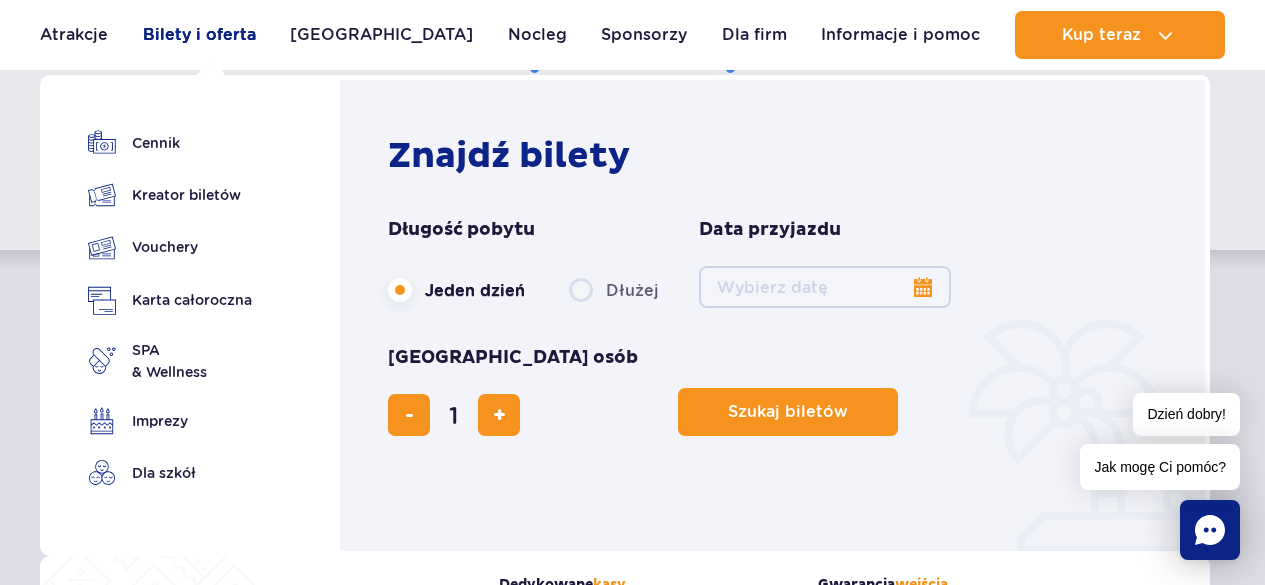 click on "Bilety i oferta" at bounding box center [199, 35] 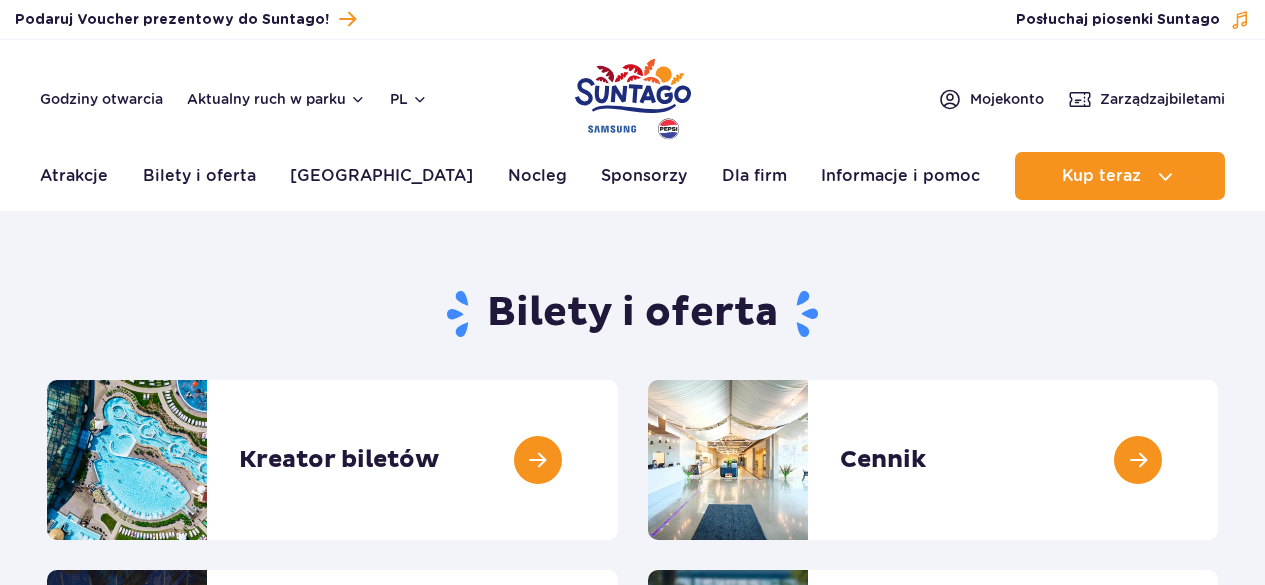 scroll, scrollTop: 0, scrollLeft: 0, axis: both 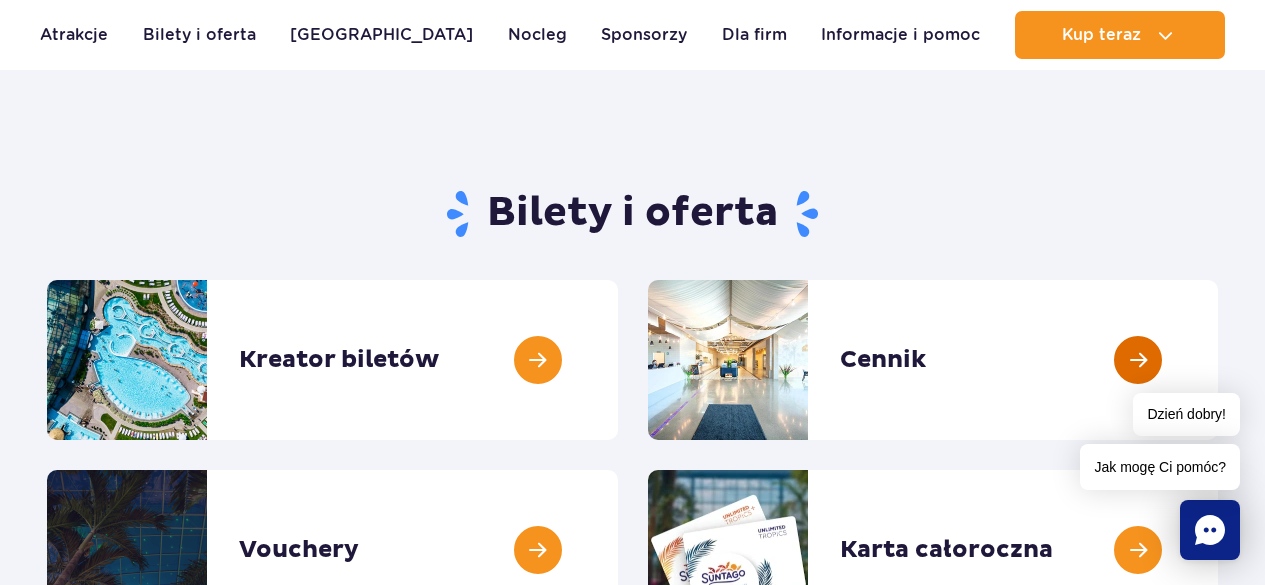 click at bounding box center (1218, 360) 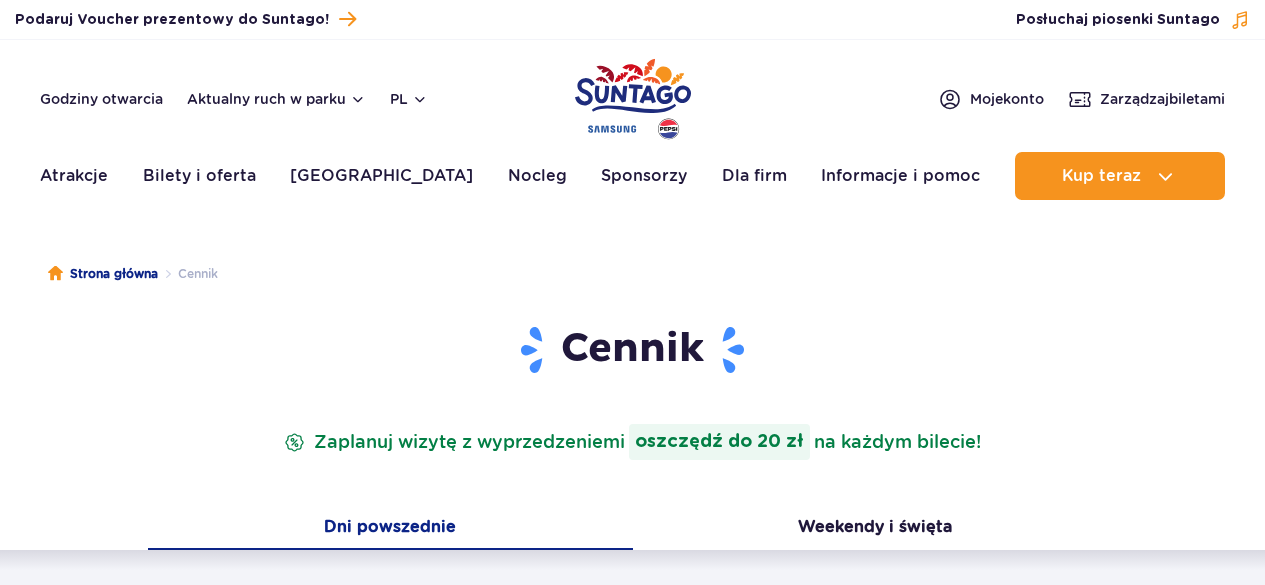 scroll, scrollTop: 0, scrollLeft: 0, axis: both 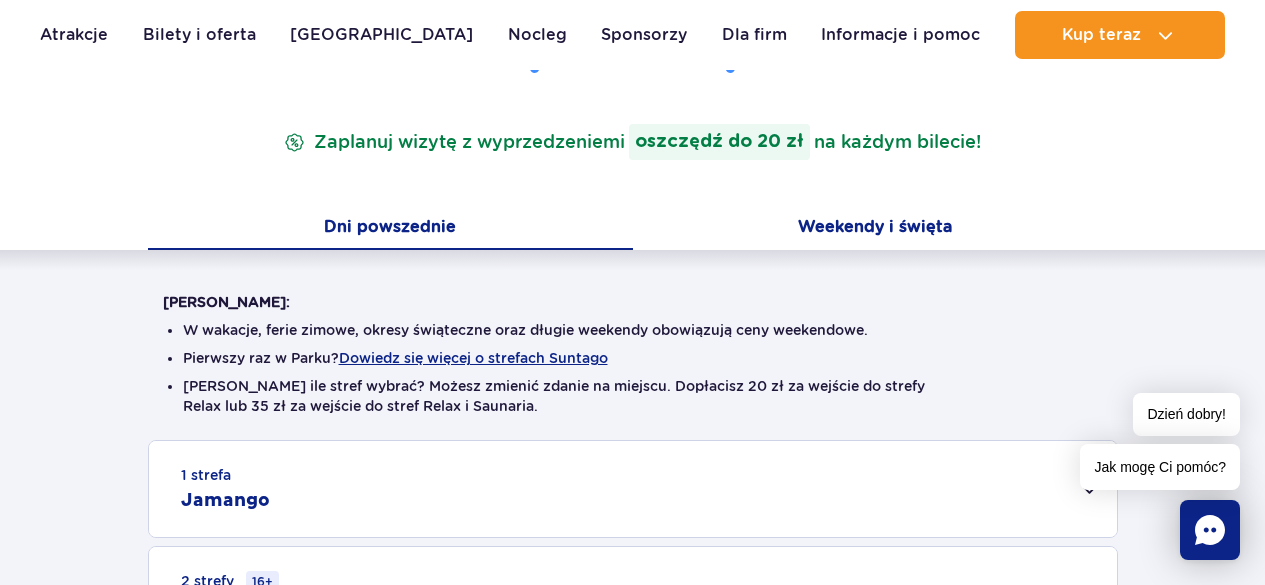 click on "Weekendy i święta" at bounding box center (875, 229) 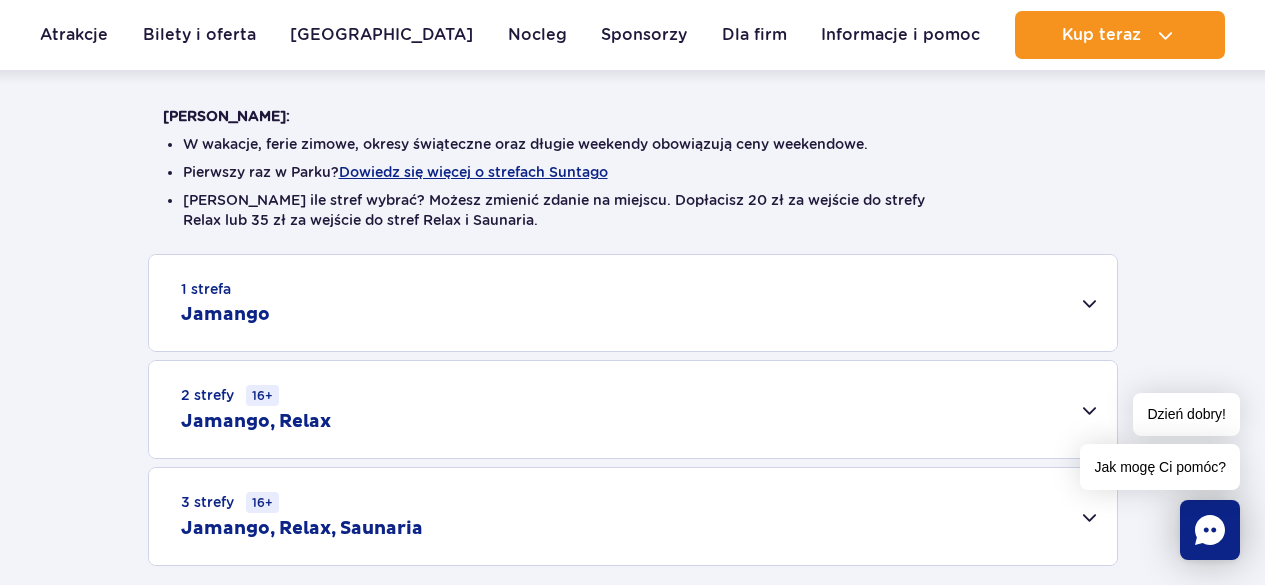 scroll, scrollTop: 500, scrollLeft: 0, axis: vertical 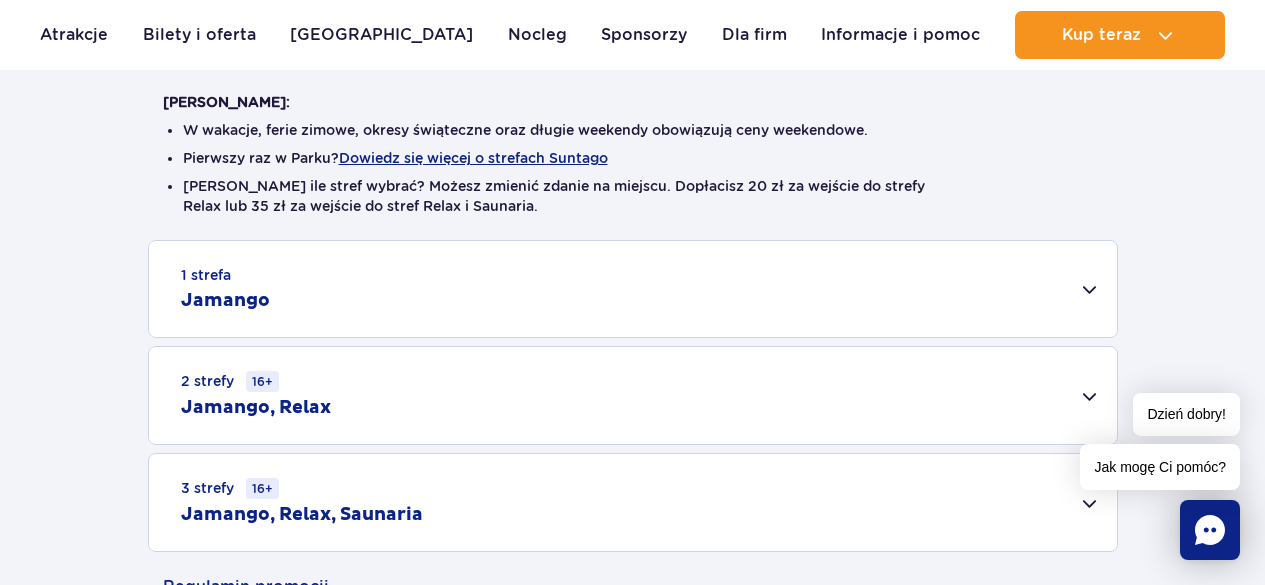 click on "Dzień dobry! Jak mogę Ci pomóc?" at bounding box center [1160, 441] 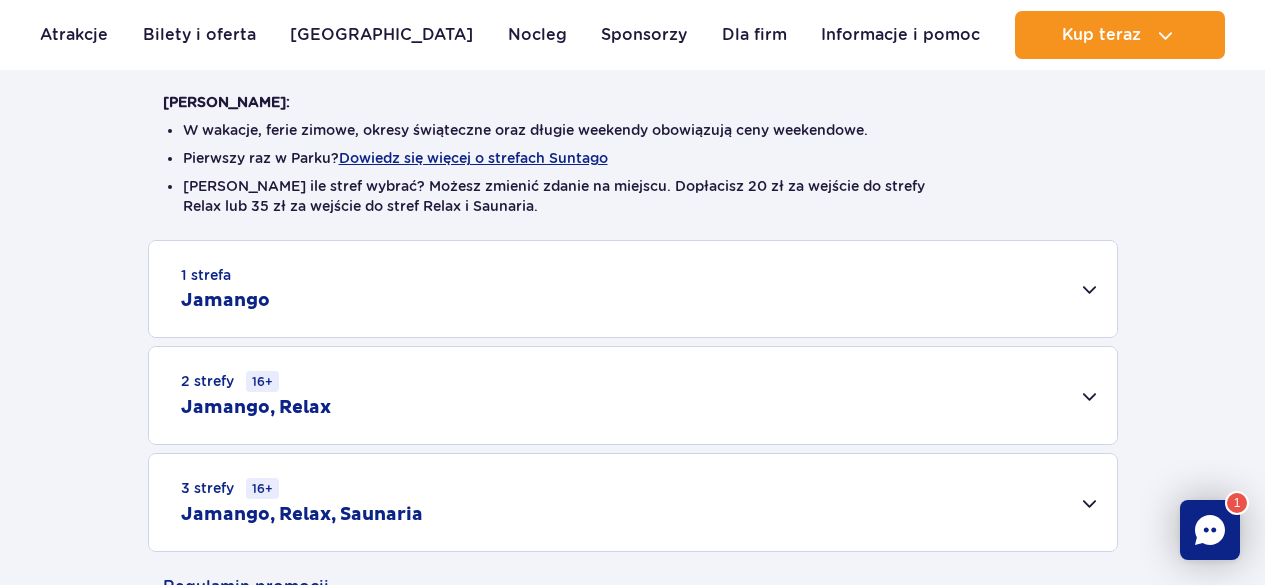 click on "2 strefy  16+
Jamango, Relax" at bounding box center [633, 395] 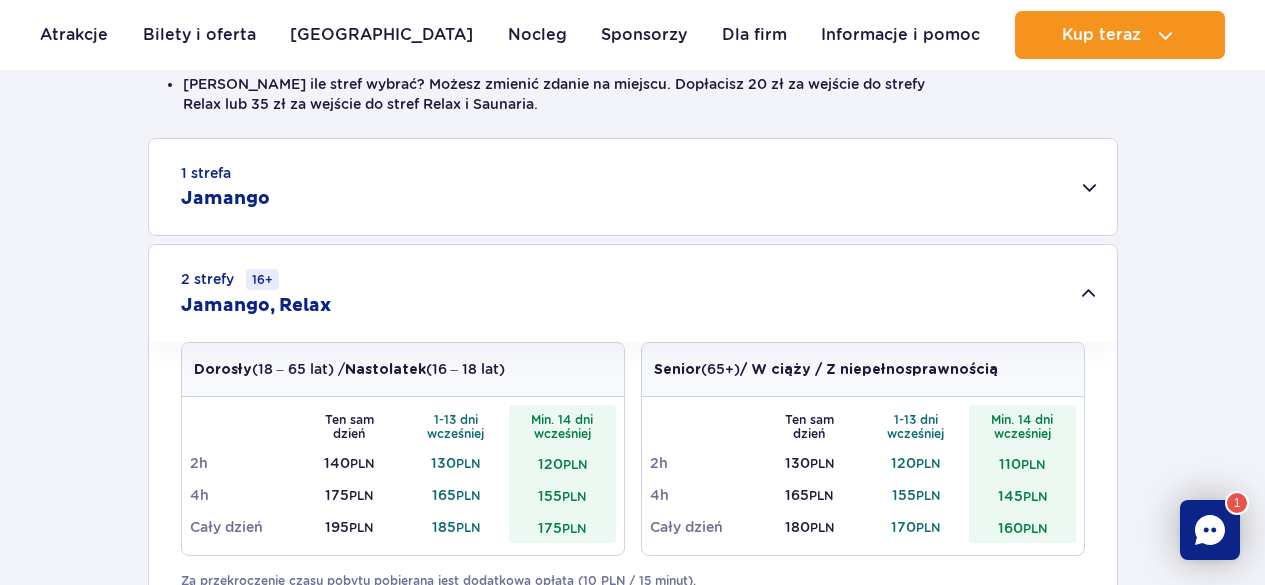 scroll, scrollTop: 800, scrollLeft: 0, axis: vertical 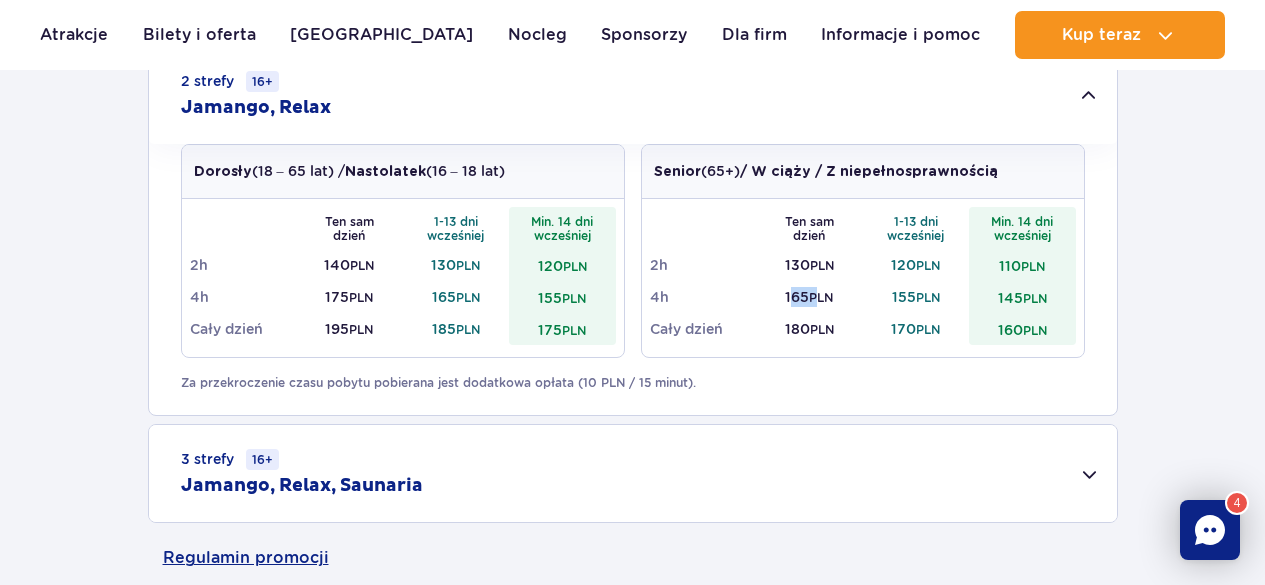 drag, startPoint x: 786, startPoint y: 287, endPoint x: 817, endPoint y: 298, distance: 32.89377 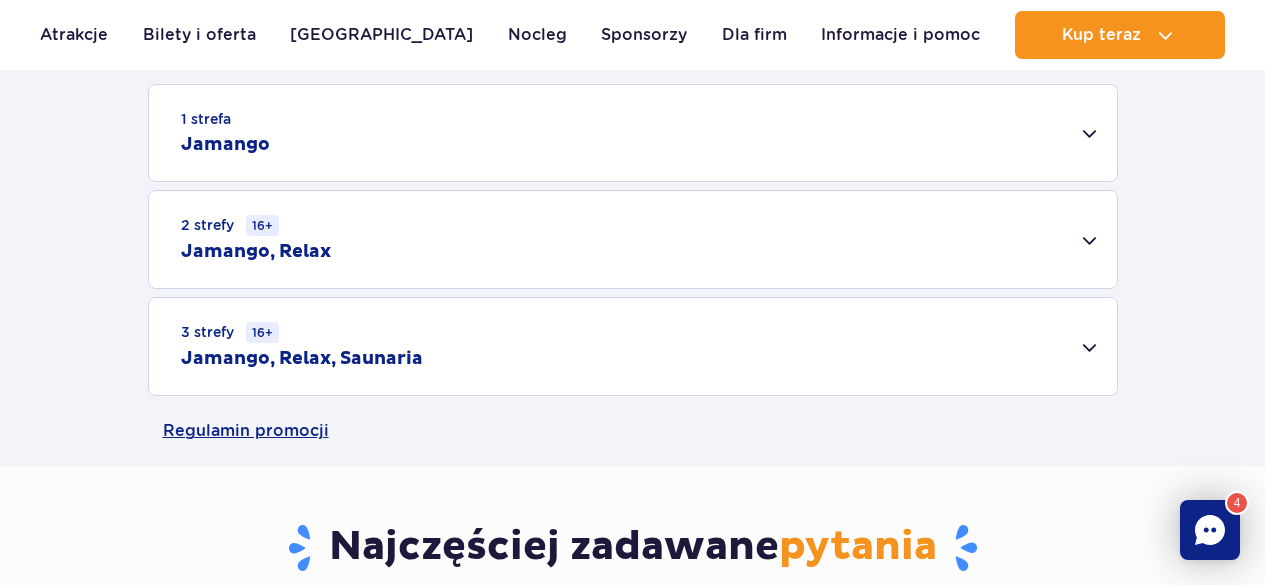 scroll, scrollTop: 600, scrollLeft: 0, axis: vertical 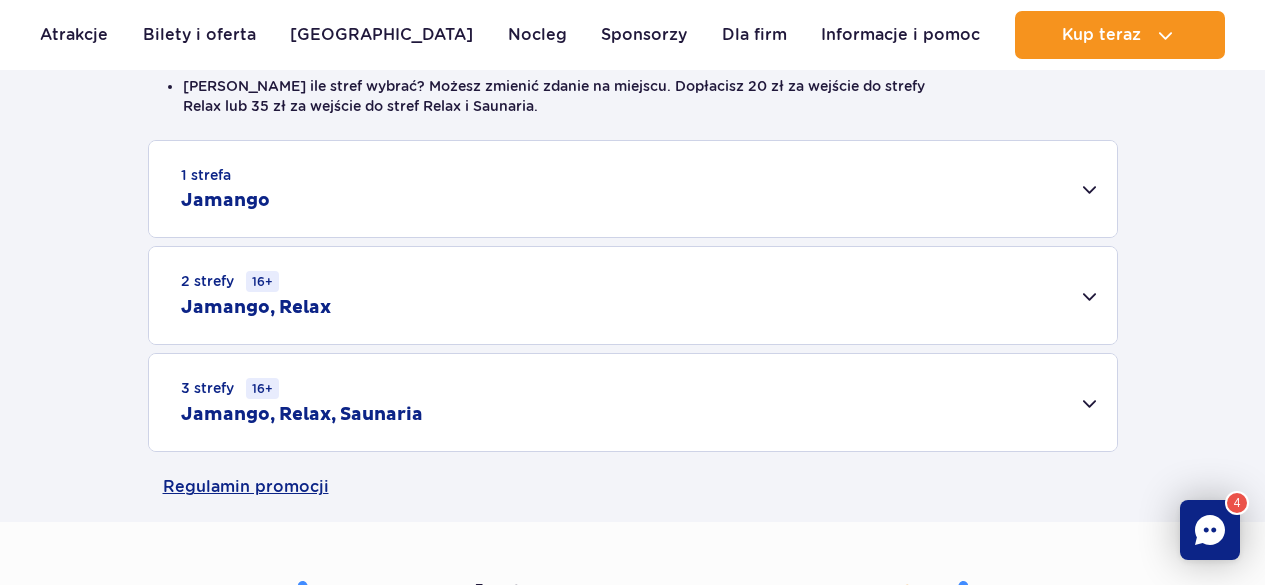 click on "2 strefy  16+
Jamango, Relax" at bounding box center [633, 295] 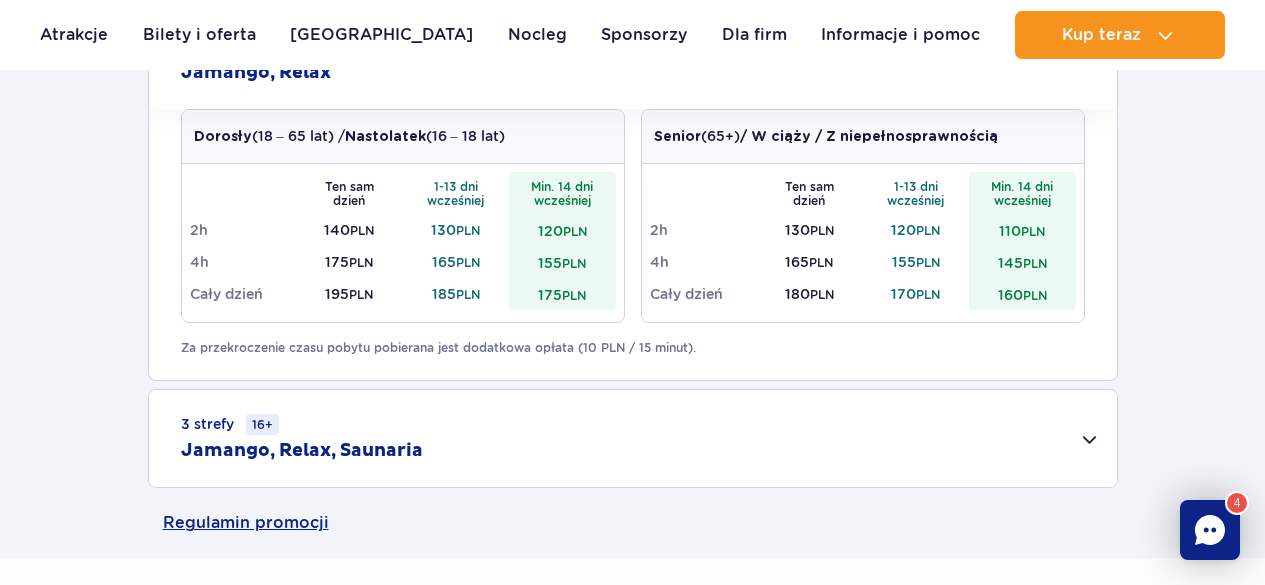 scroll, scrollTop: 800, scrollLeft: 0, axis: vertical 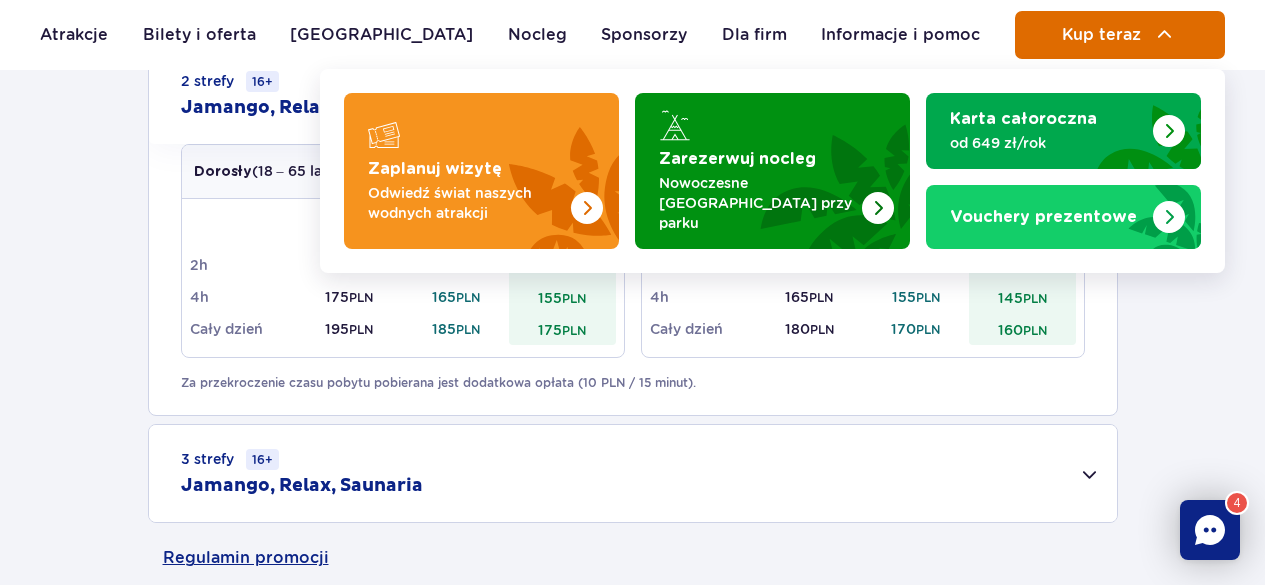 click on "Kup teraz" at bounding box center [1120, 35] 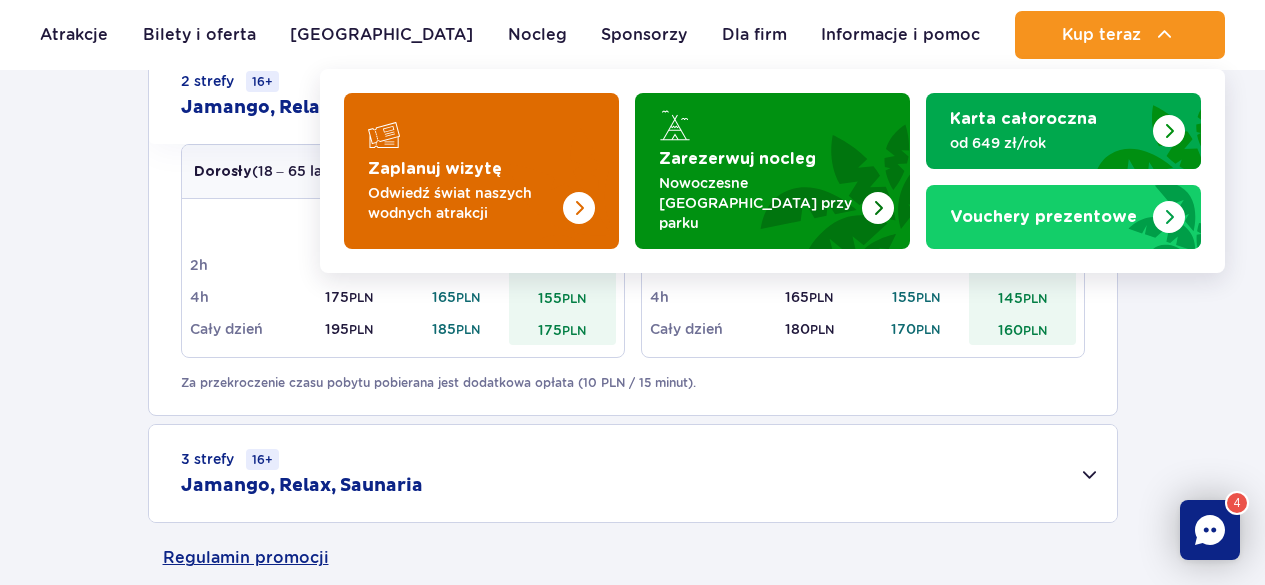 click at bounding box center [481, 171] 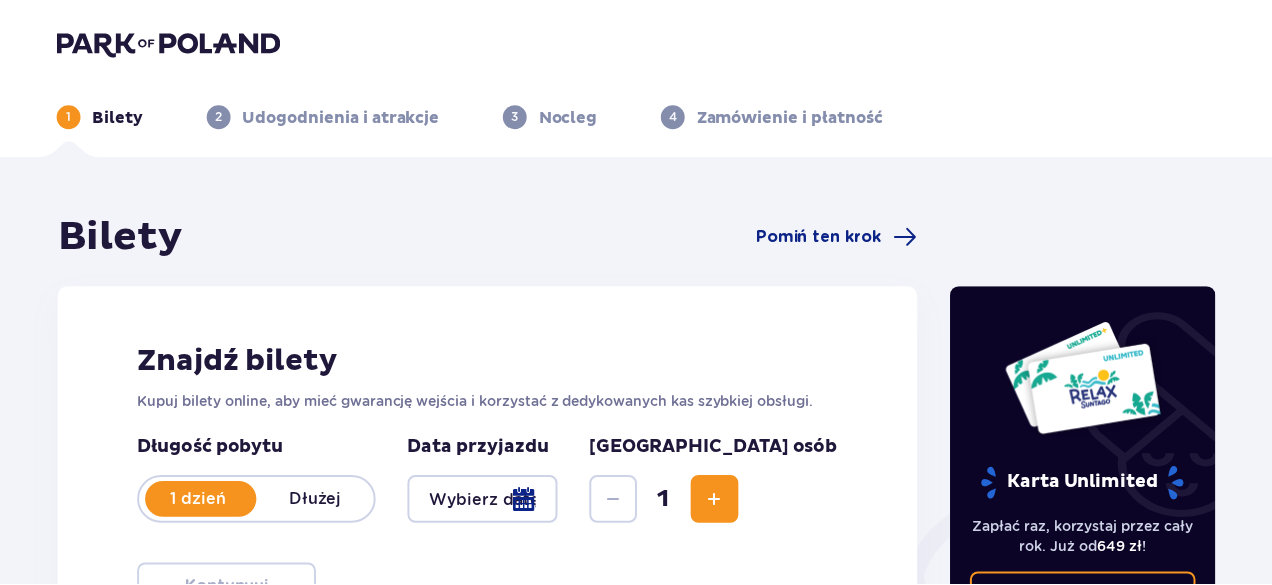 scroll, scrollTop: 0, scrollLeft: 0, axis: both 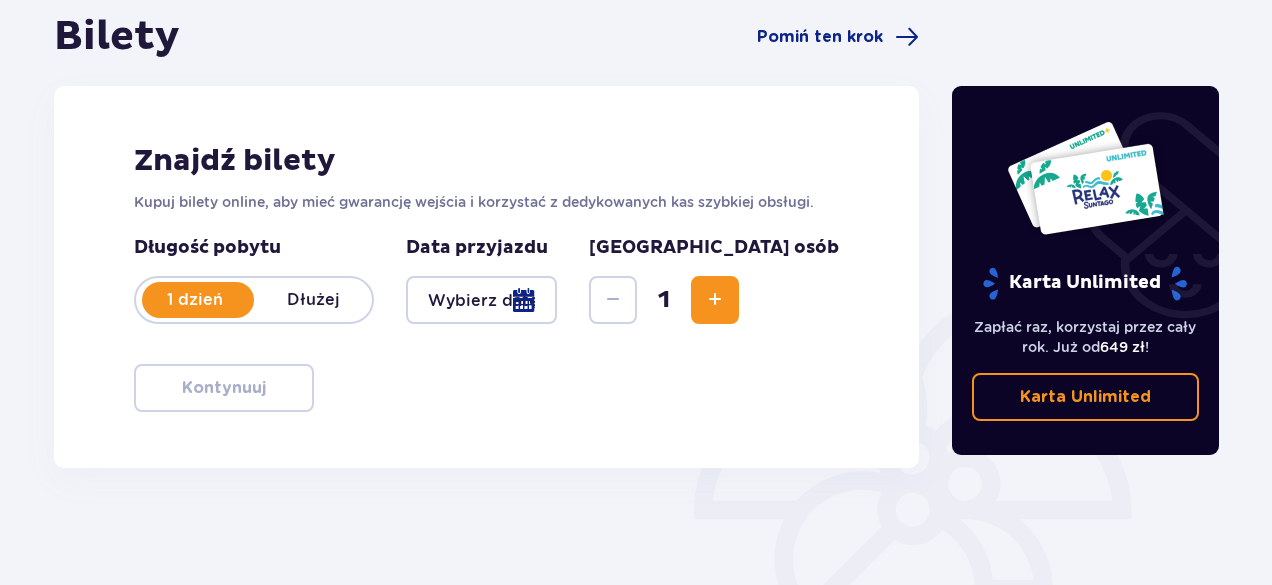 click at bounding box center (715, 300) 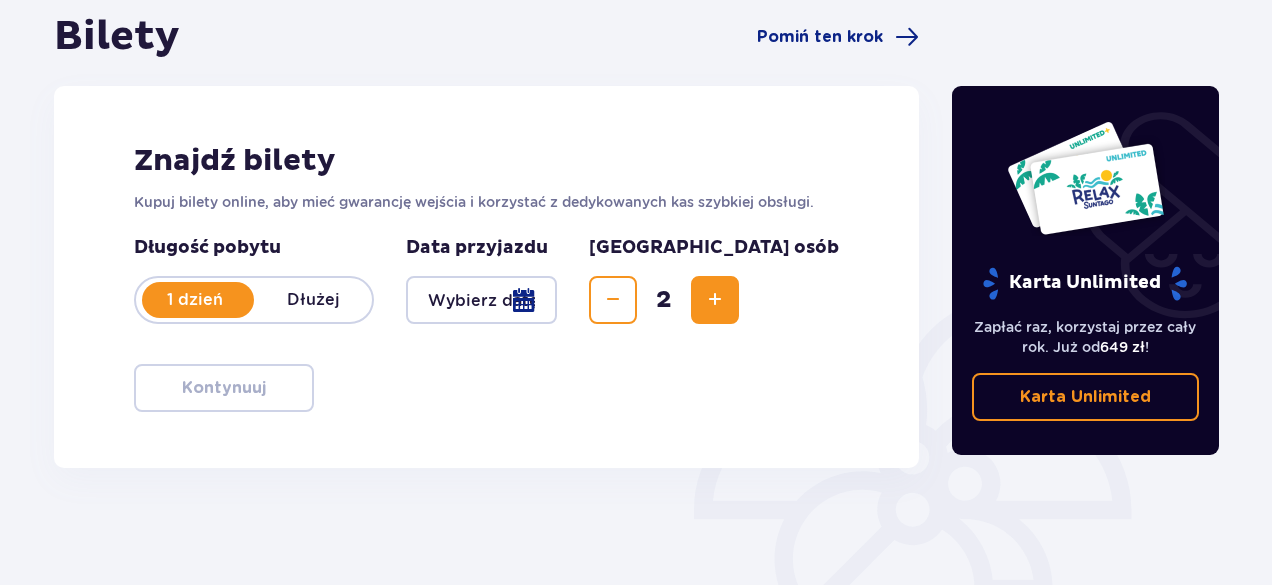 click at bounding box center [481, 300] 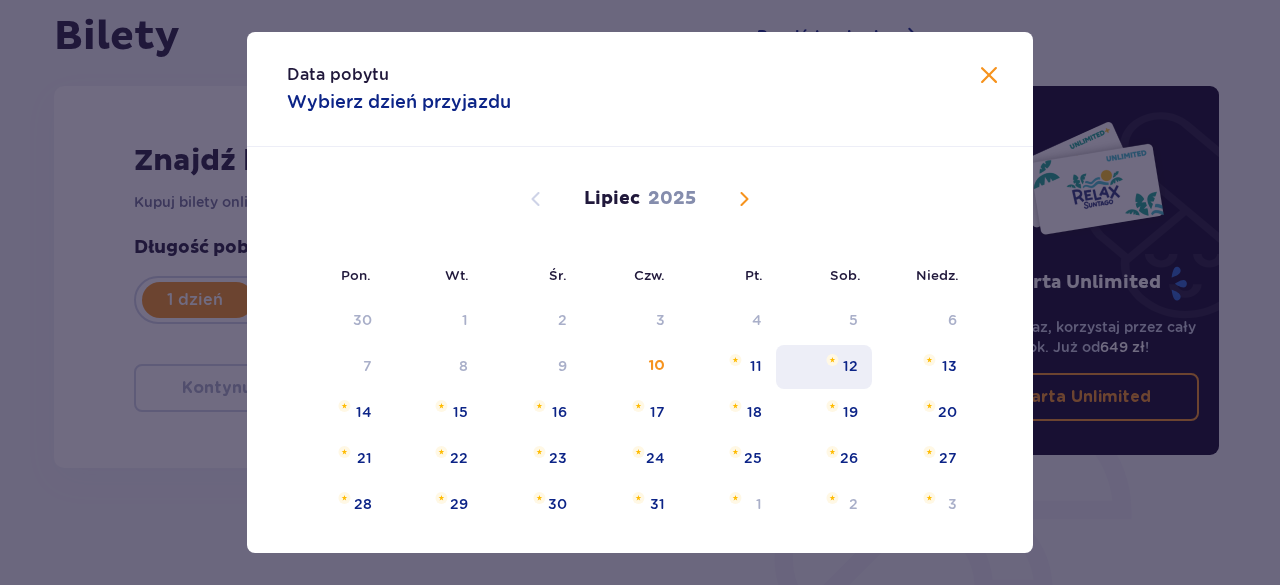 click on "12" at bounding box center (824, 367) 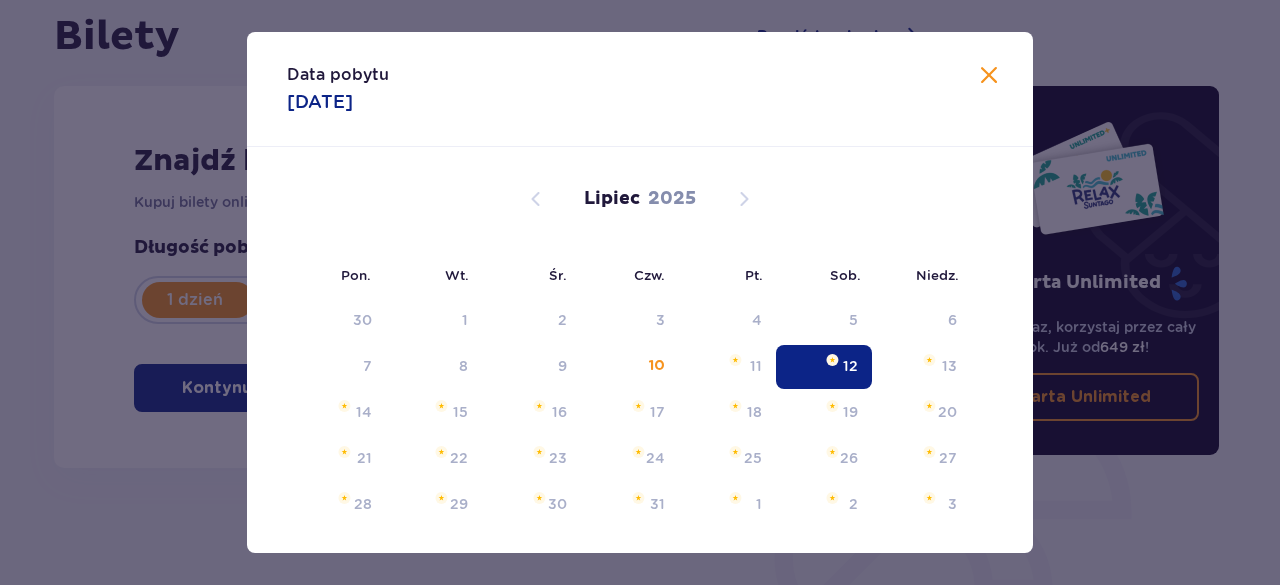 type on "[DATE]" 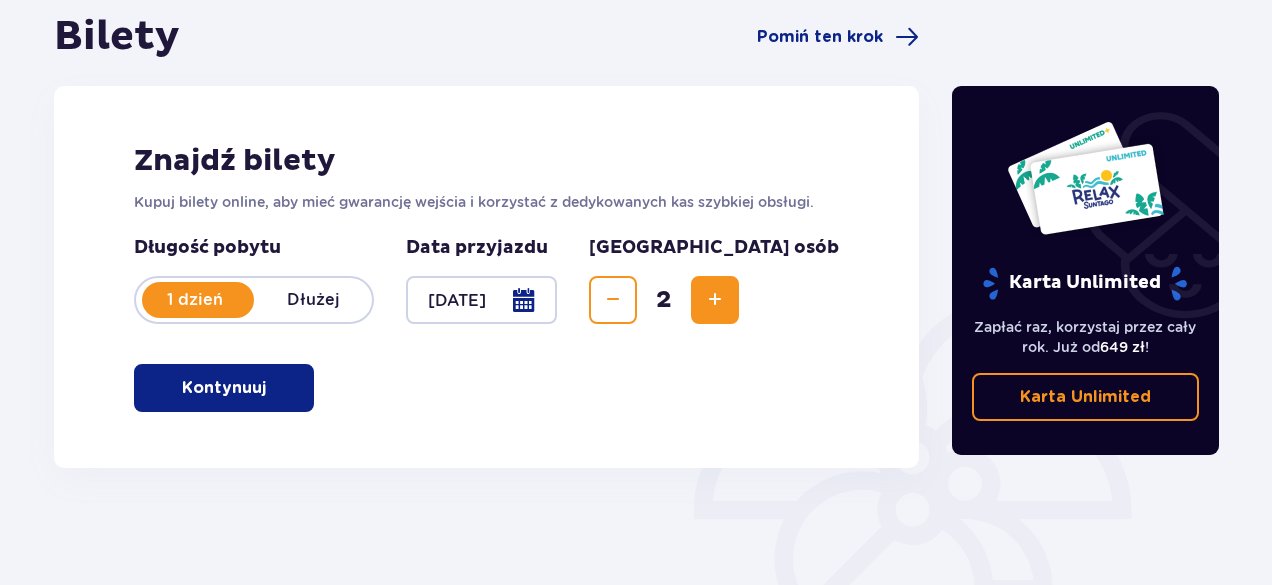 click on "Kontynuuj" at bounding box center [224, 388] 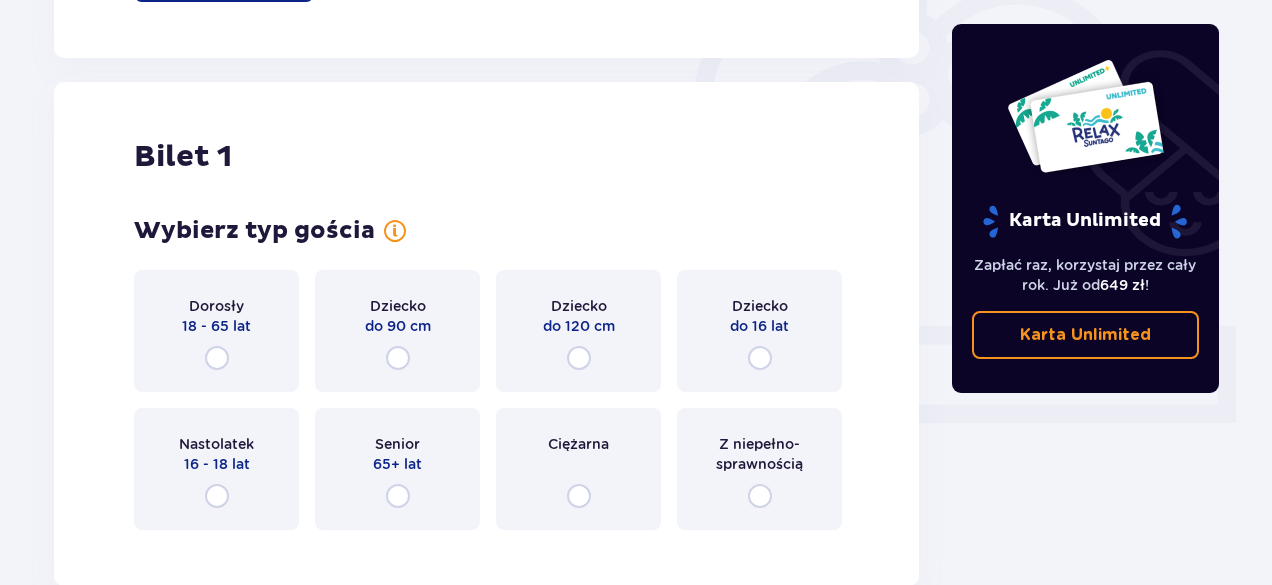 scroll, scrollTop: 668, scrollLeft: 0, axis: vertical 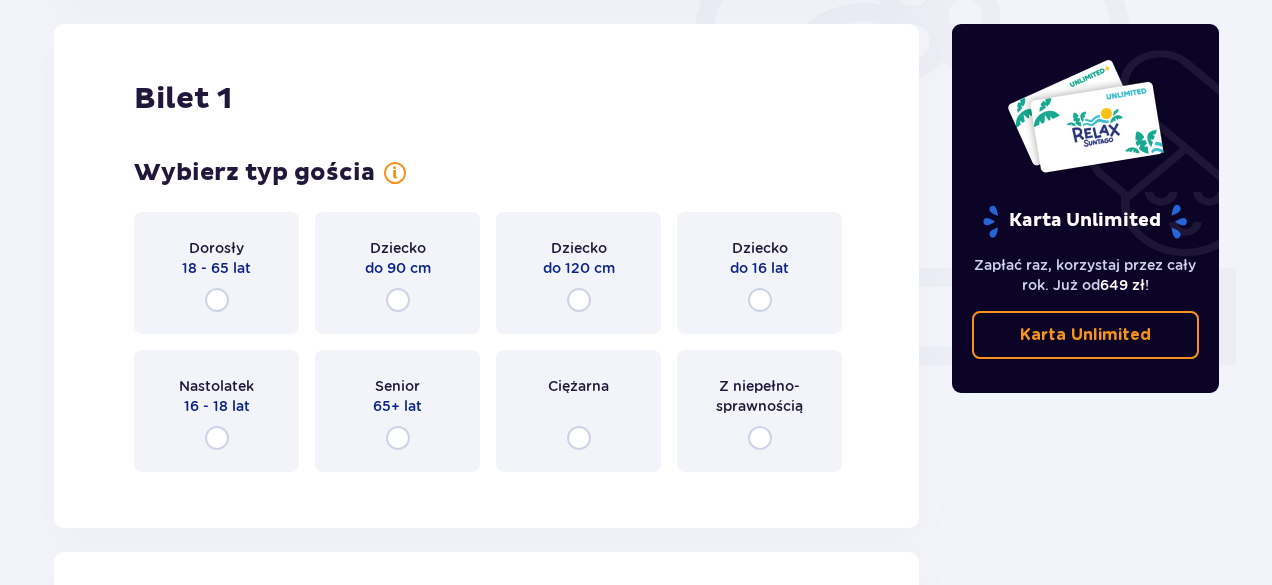 click on "Dorosły 18 - 65 lat" at bounding box center [216, 273] 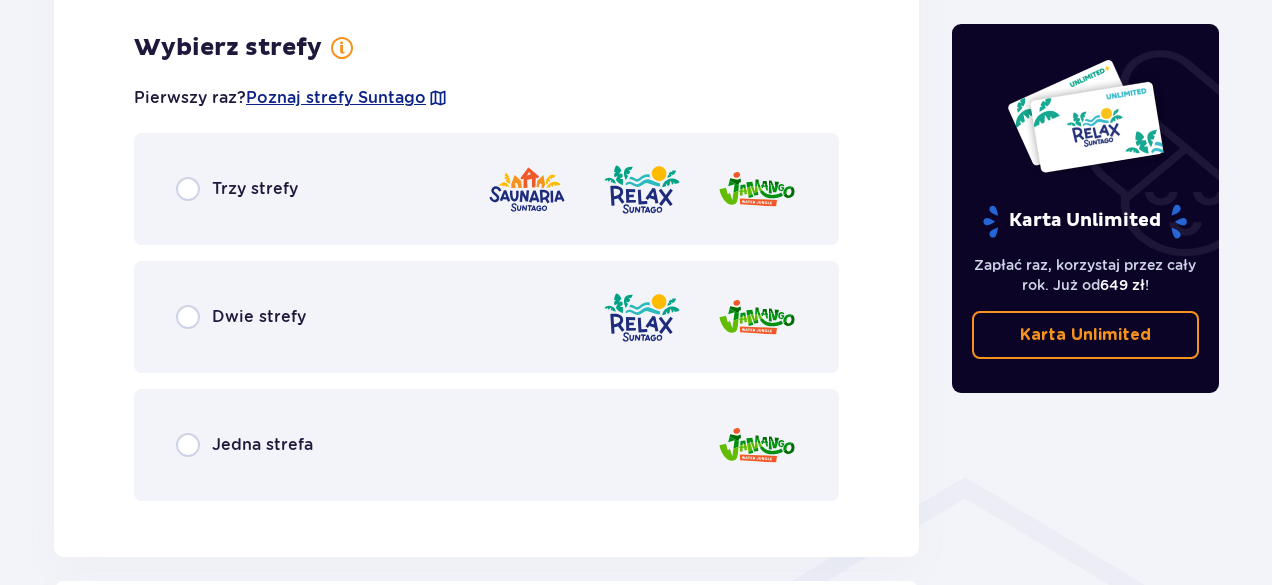 scroll, scrollTop: 1156, scrollLeft: 0, axis: vertical 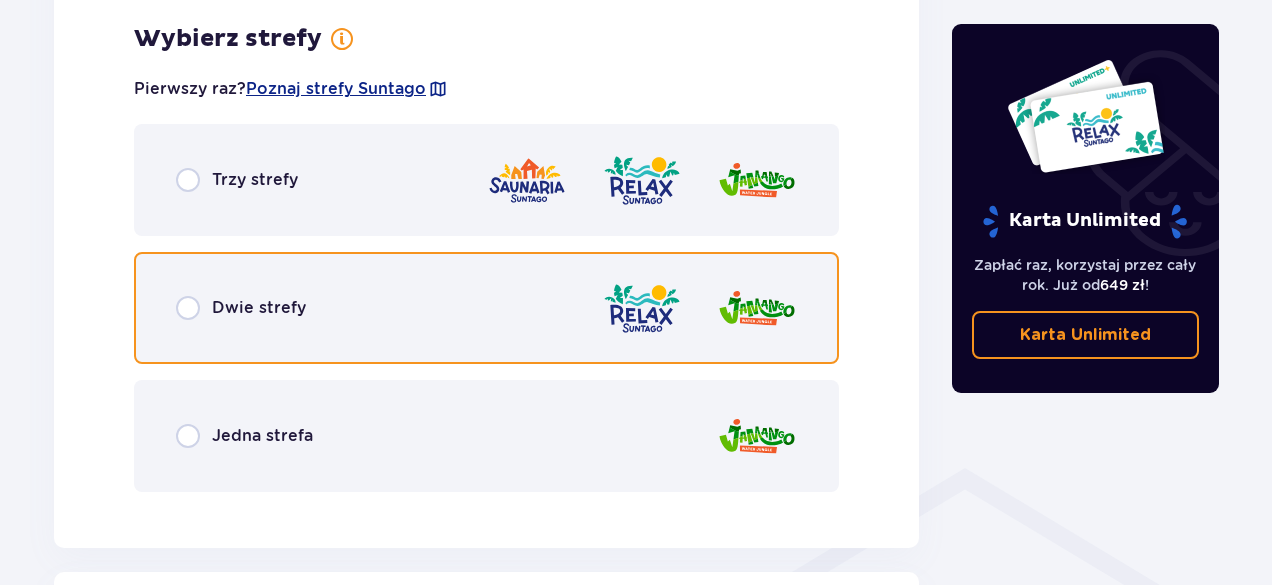 click at bounding box center [188, 308] 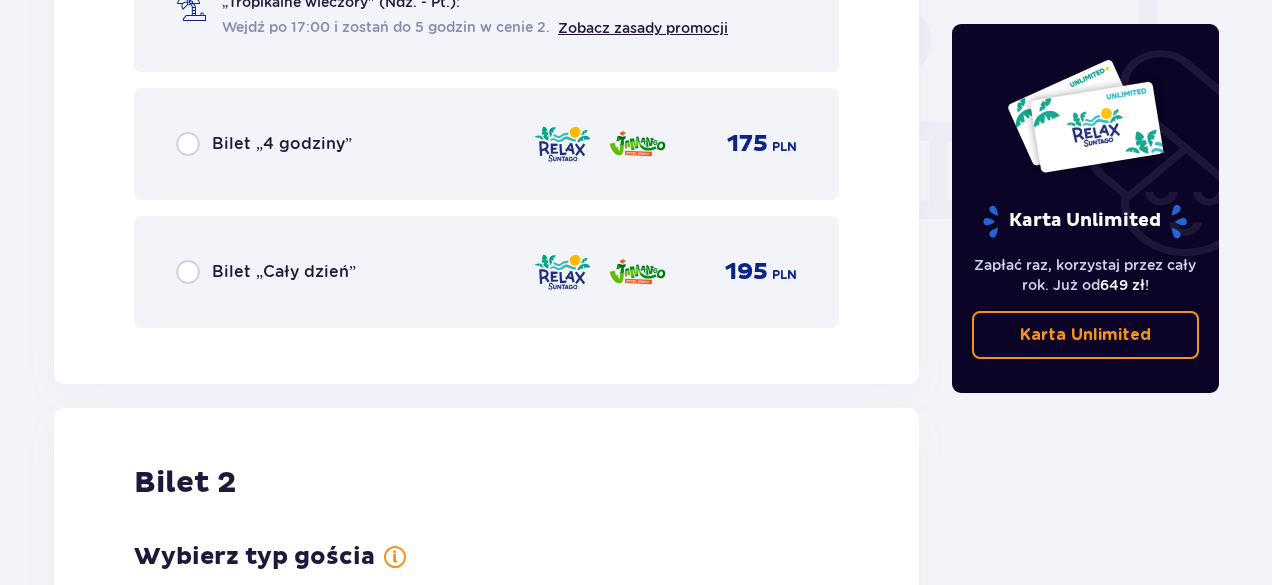 scroll, scrollTop: 1864, scrollLeft: 0, axis: vertical 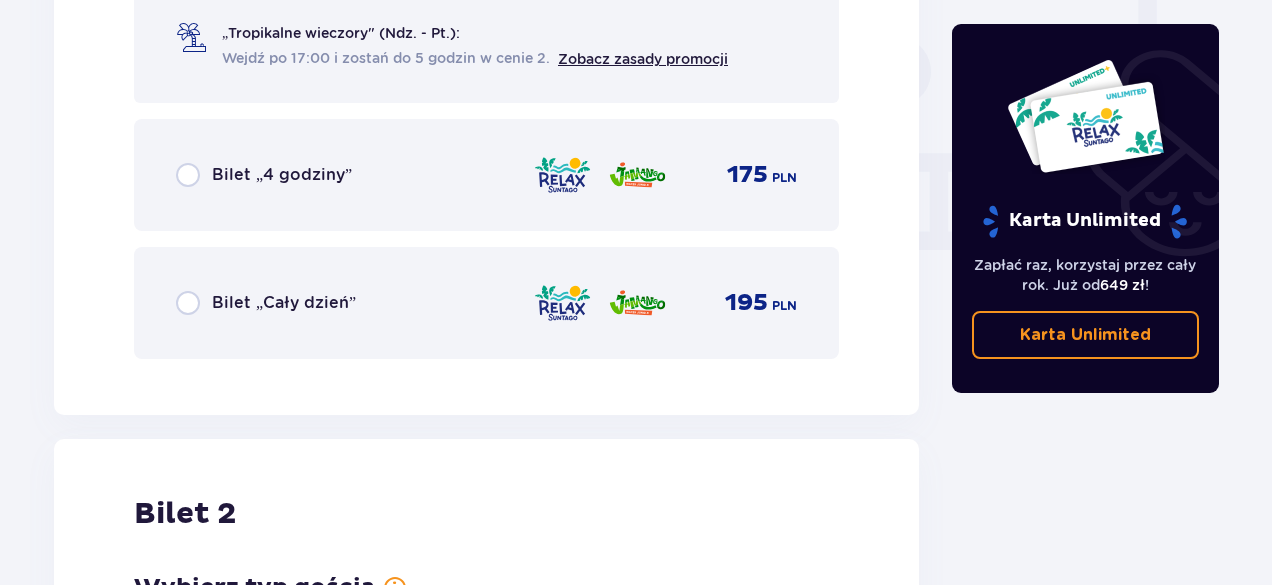 click on "Bilet „4 godziny” 175 PLN" at bounding box center (486, 175) 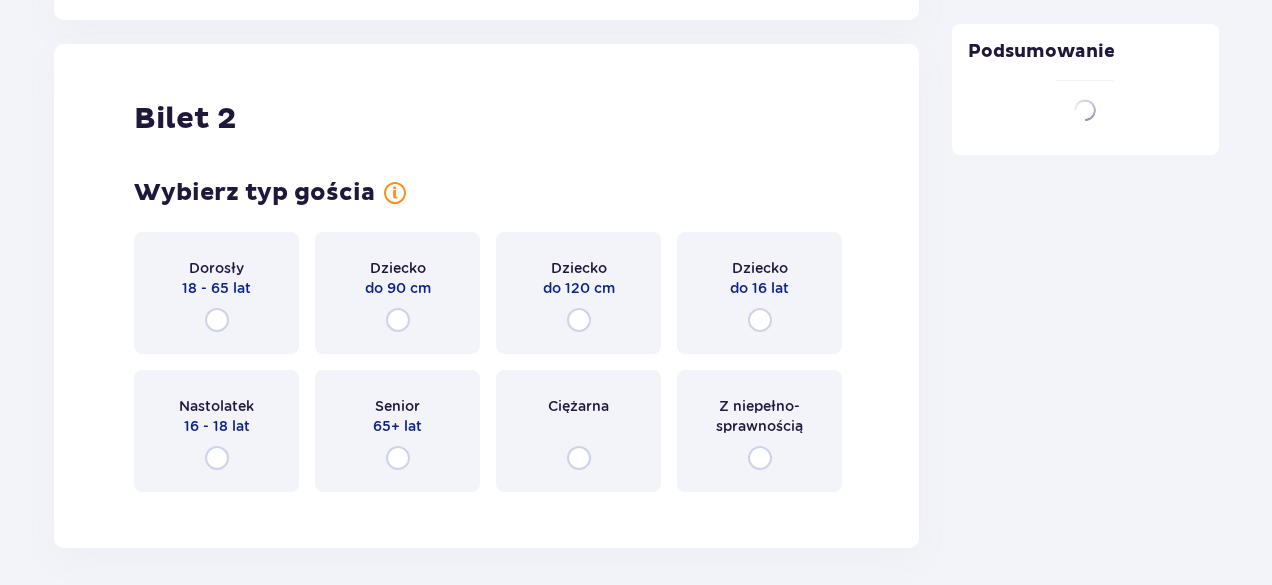 scroll, scrollTop: 2279, scrollLeft: 0, axis: vertical 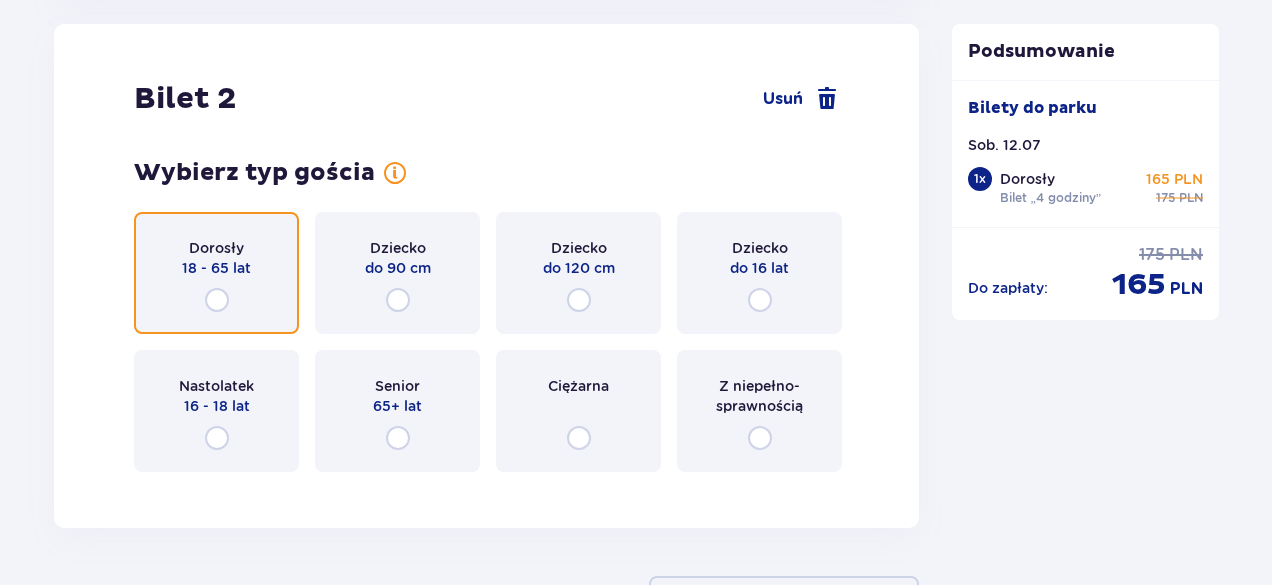 click at bounding box center (217, 300) 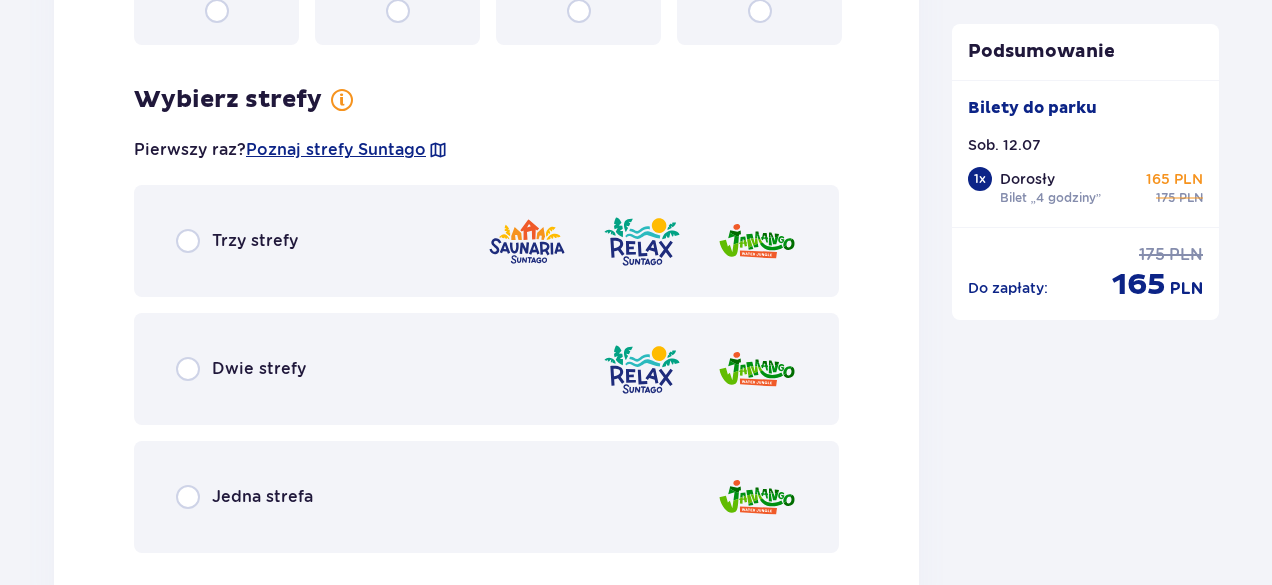 scroll, scrollTop: 2767, scrollLeft: 0, axis: vertical 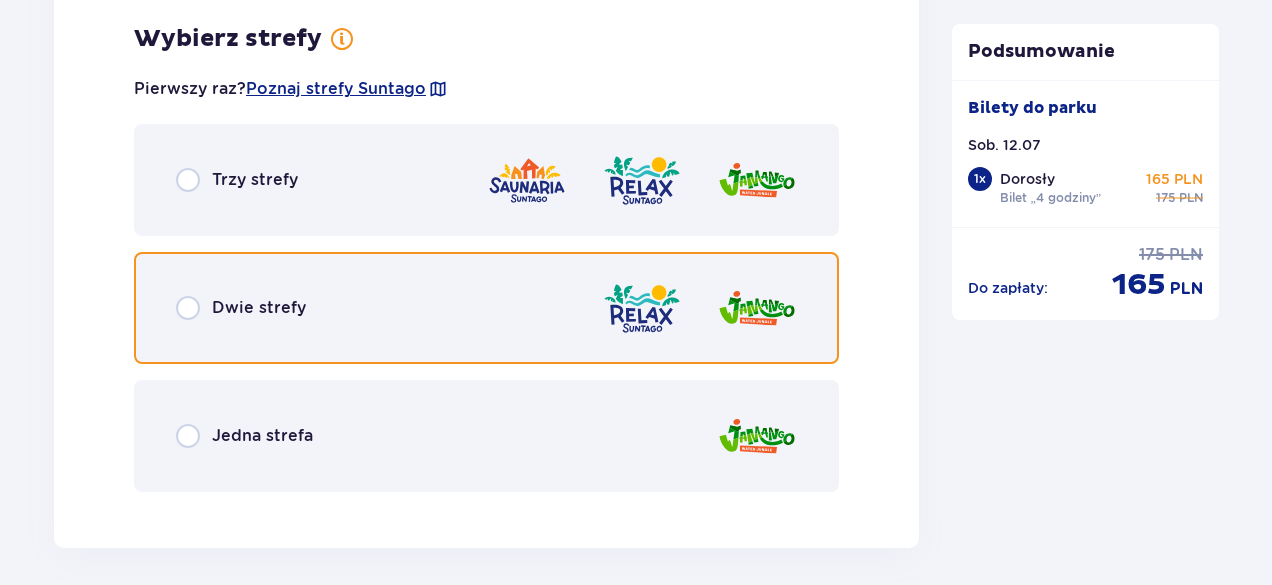 click at bounding box center (188, 308) 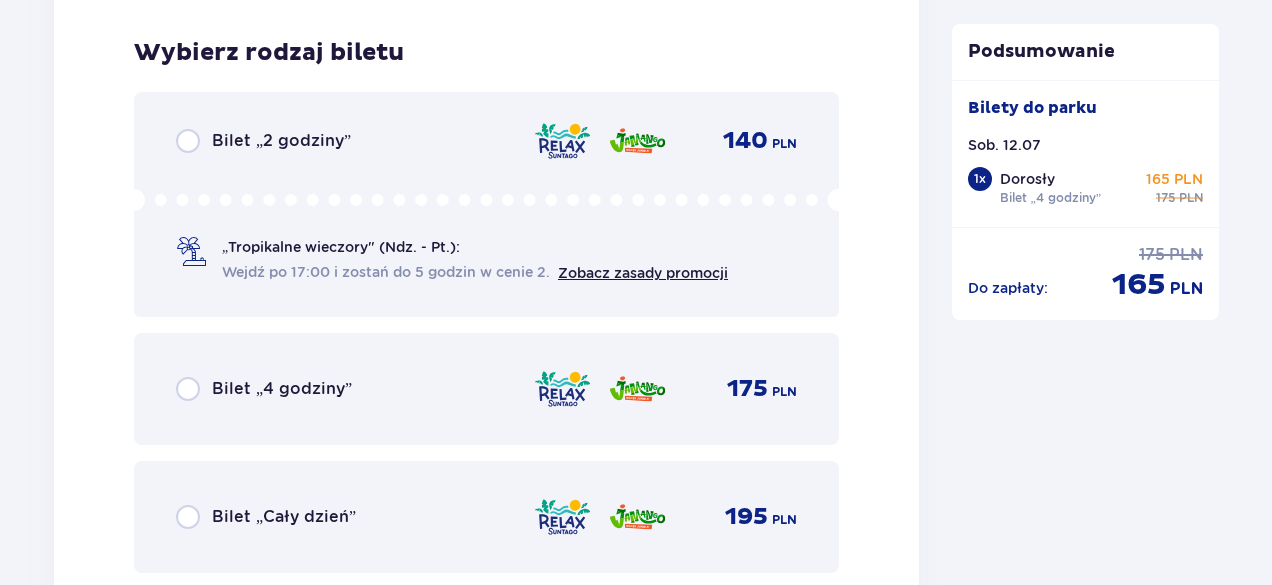 scroll, scrollTop: 3275, scrollLeft: 0, axis: vertical 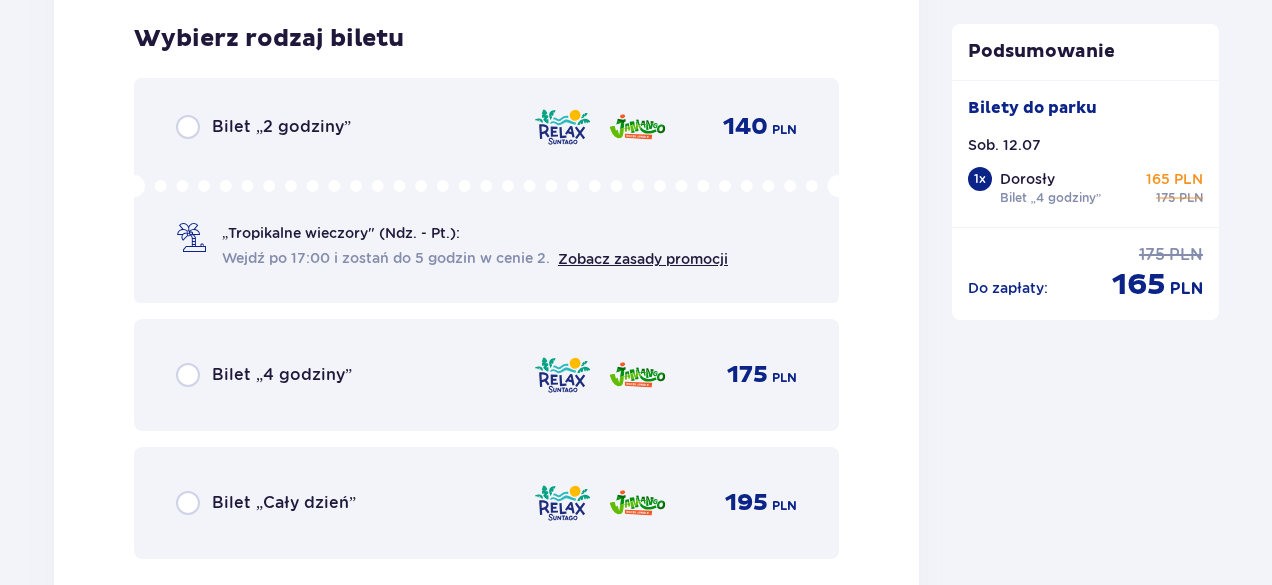 click on "Bilet „4 godziny”" at bounding box center [264, 375] 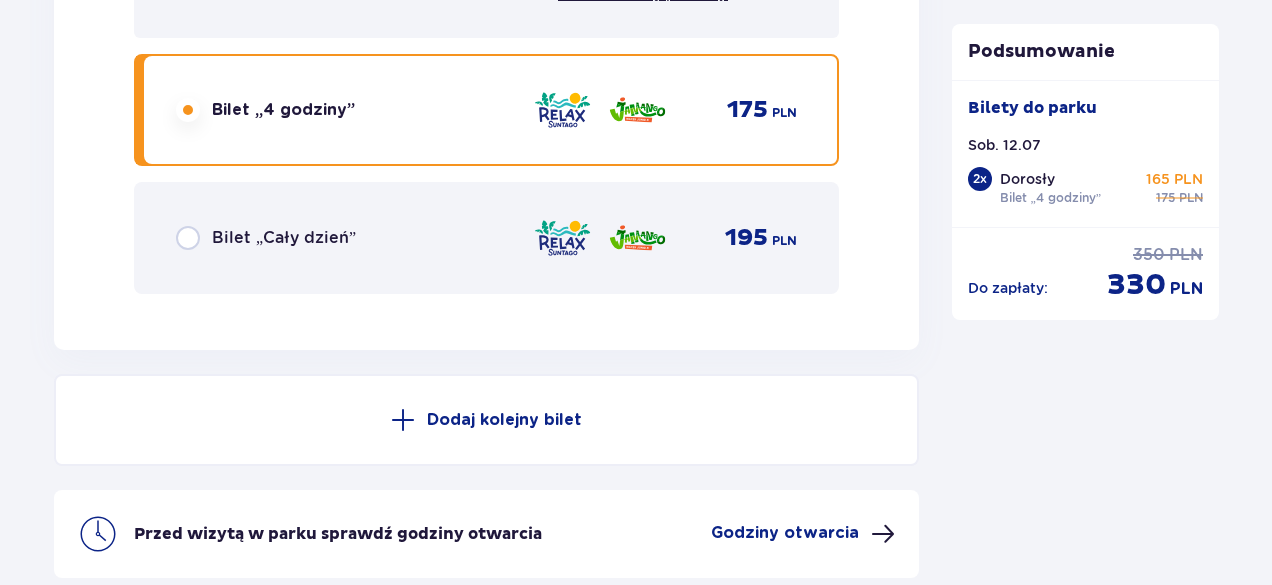 scroll, scrollTop: 3725, scrollLeft: 0, axis: vertical 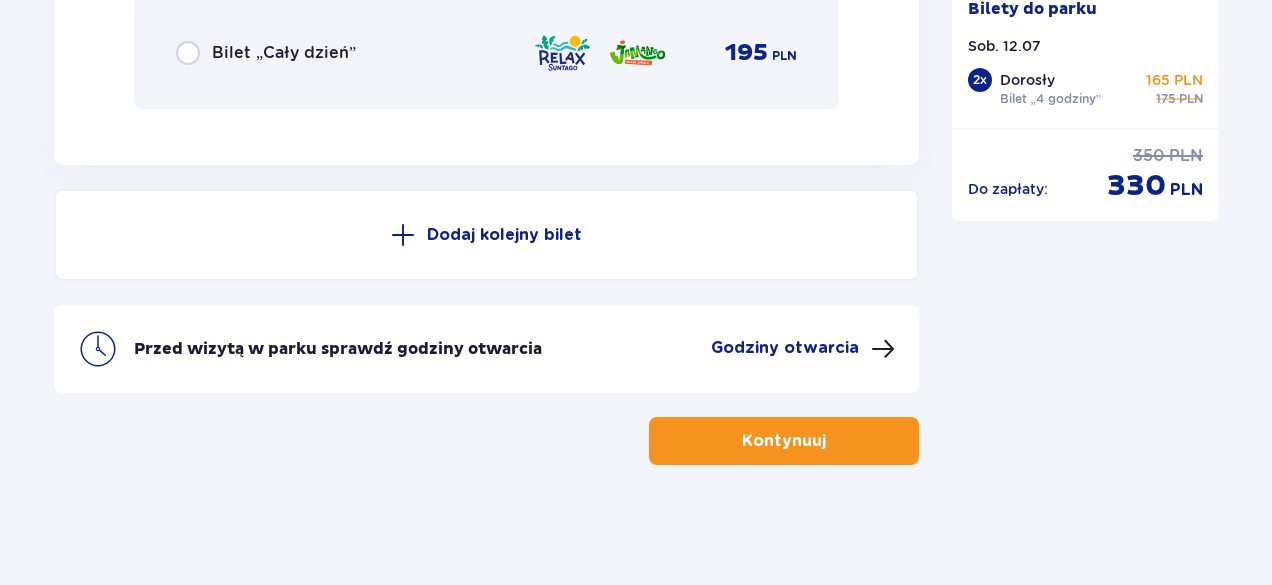 click on "Kontynuuj" at bounding box center [784, 441] 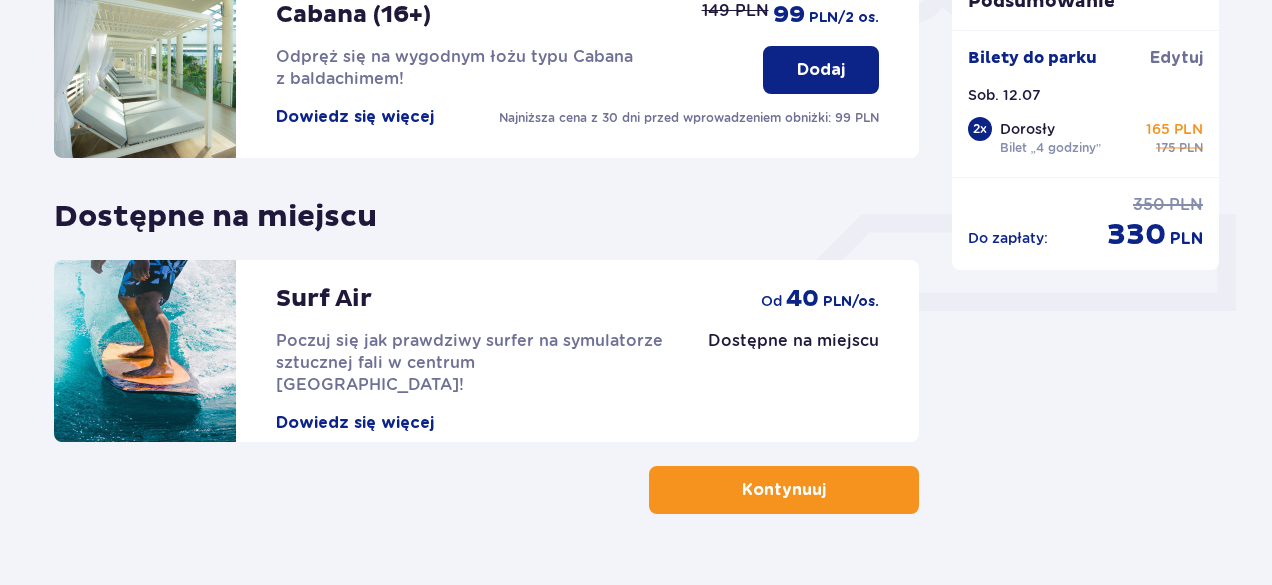 scroll, scrollTop: 771, scrollLeft: 0, axis: vertical 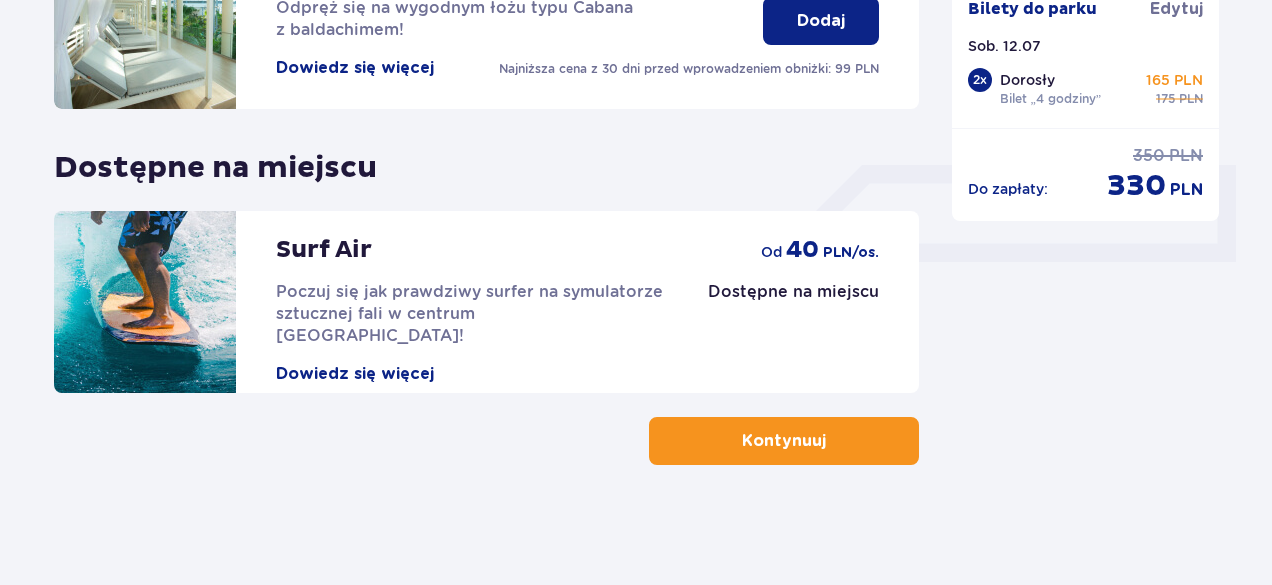click on "Kontynuuj" at bounding box center [784, 441] 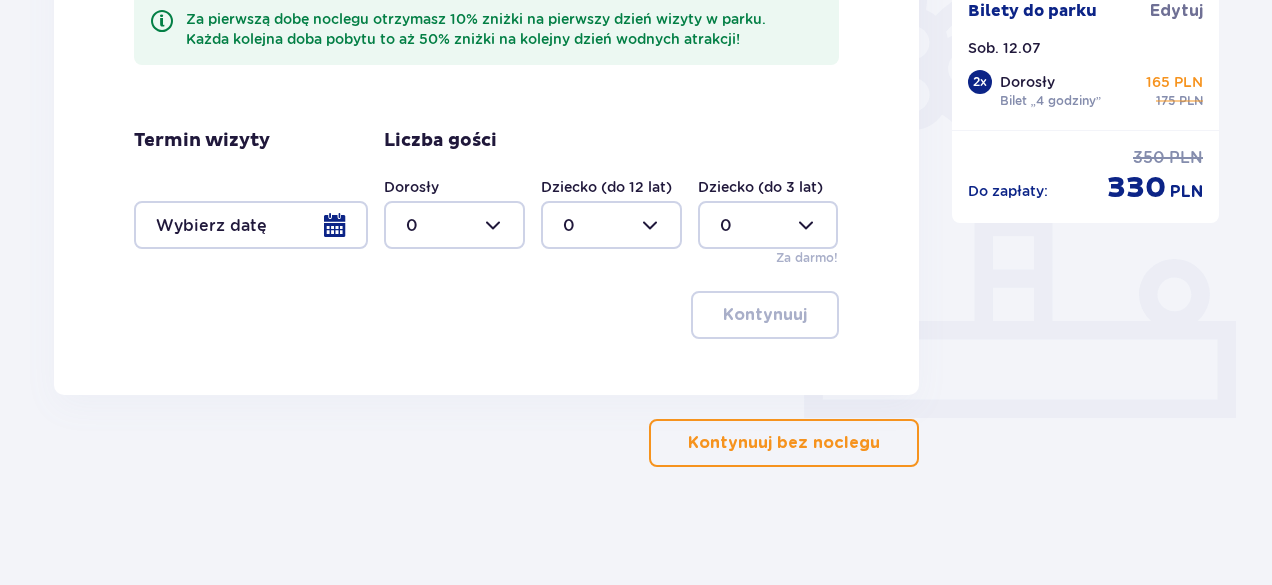 scroll, scrollTop: 617, scrollLeft: 0, axis: vertical 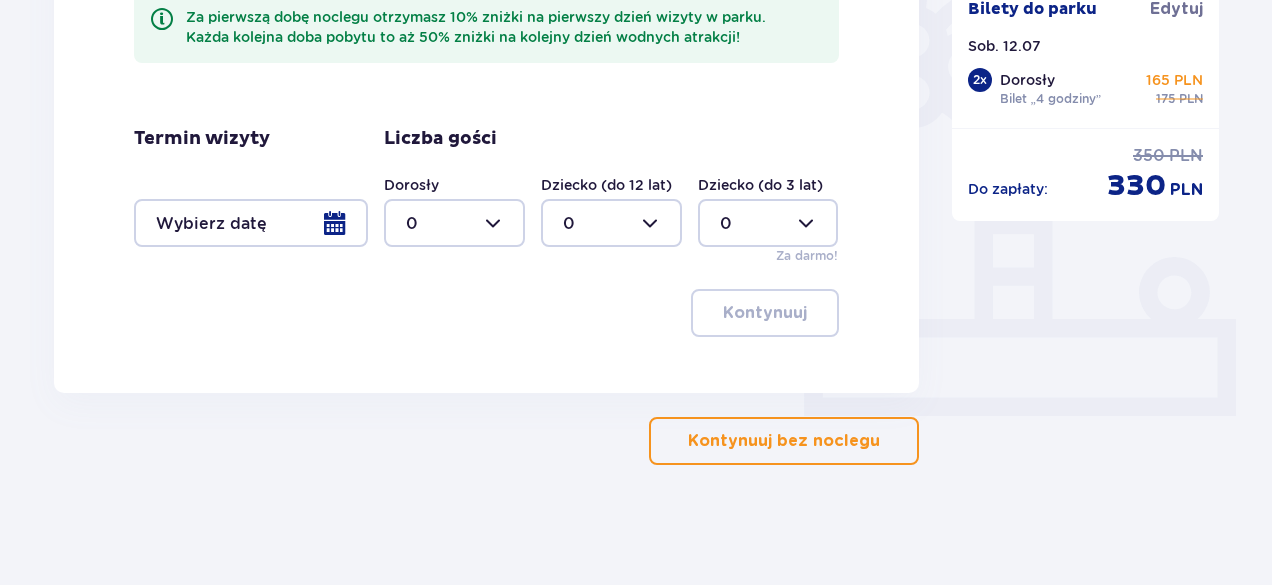 click on "Kontynuuj bez noclegu" at bounding box center (784, 441) 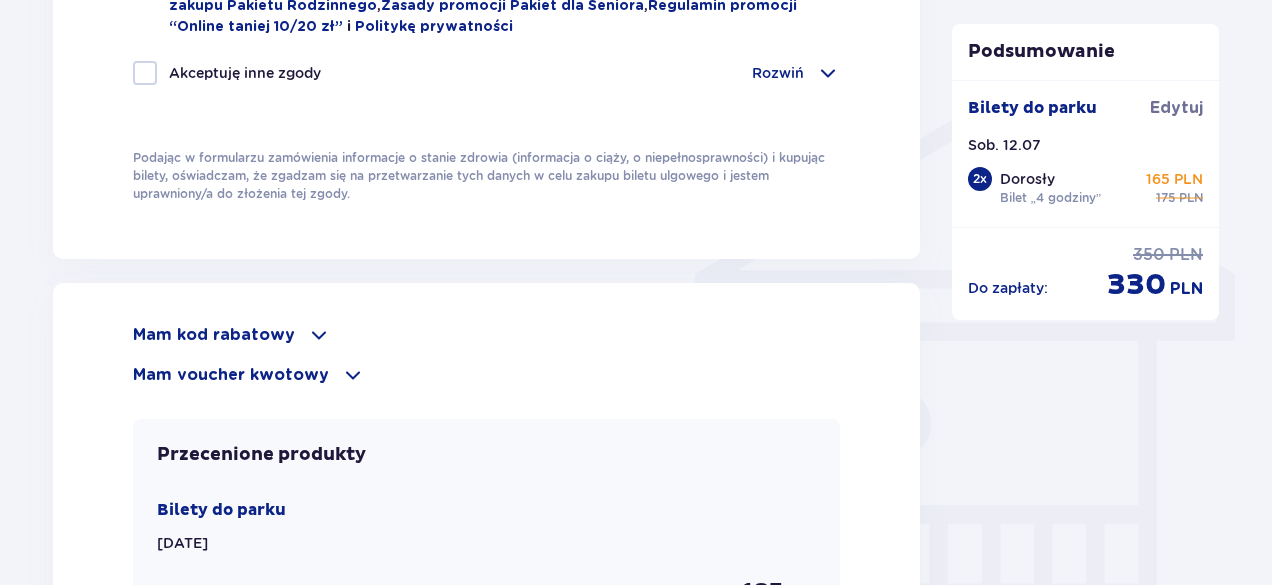 scroll, scrollTop: 1400, scrollLeft: 0, axis: vertical 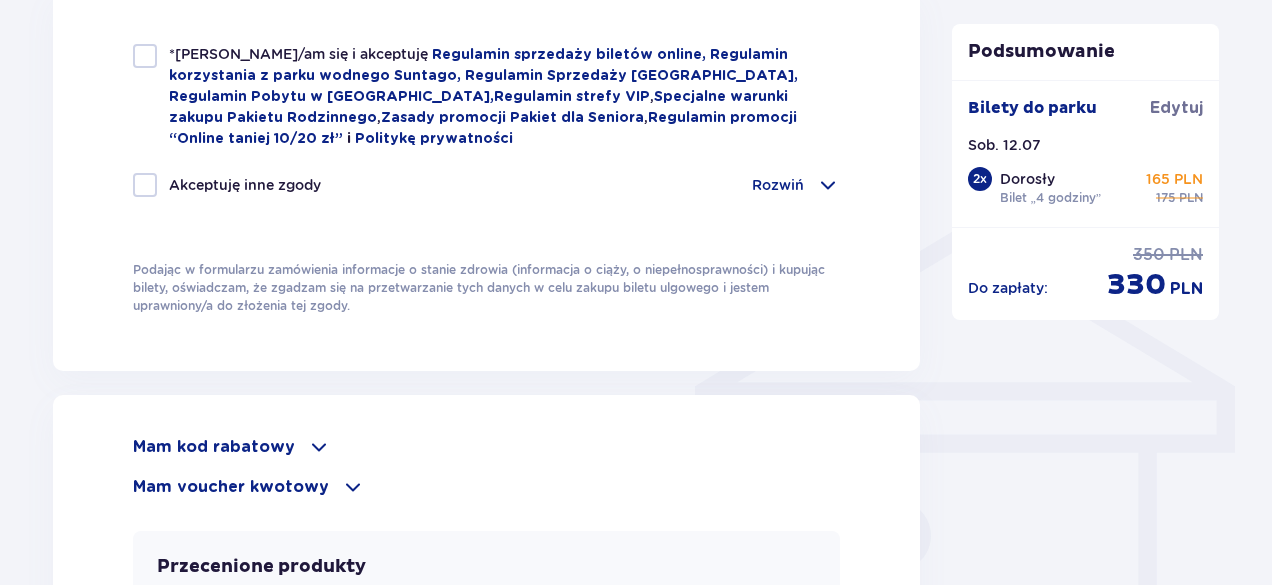 drag, startPoint x: 0, startPoint y: 474, endPoint x: 838, endPoint y: 247, distance: 868.201 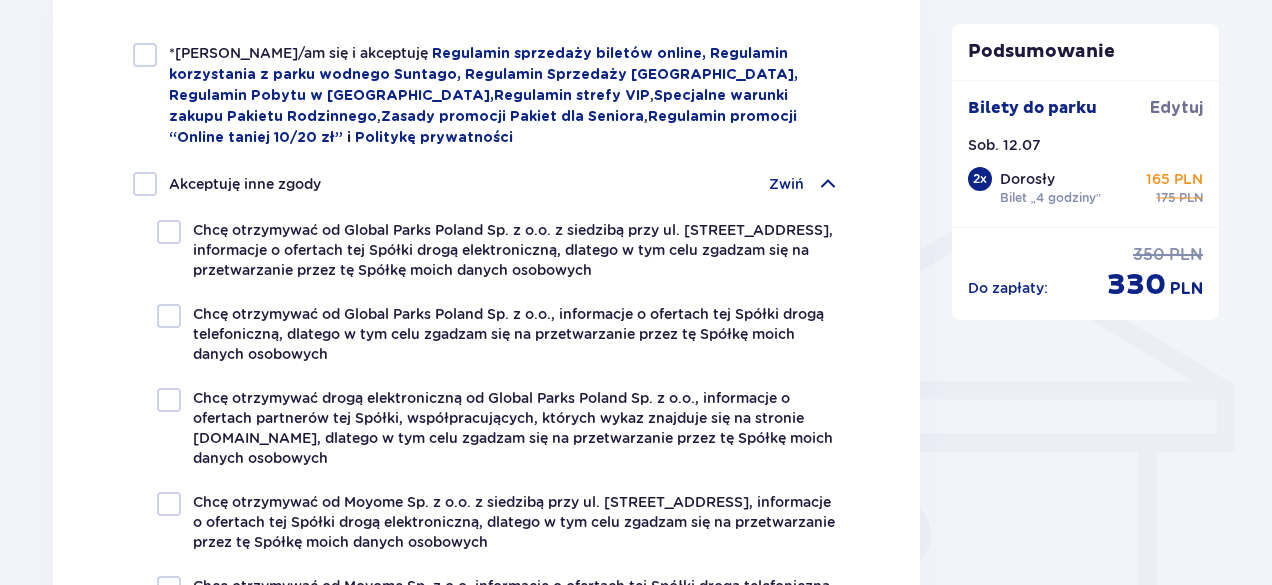 scroll, scrollTop: 1400, scrollLeft: 0, axis: vertical 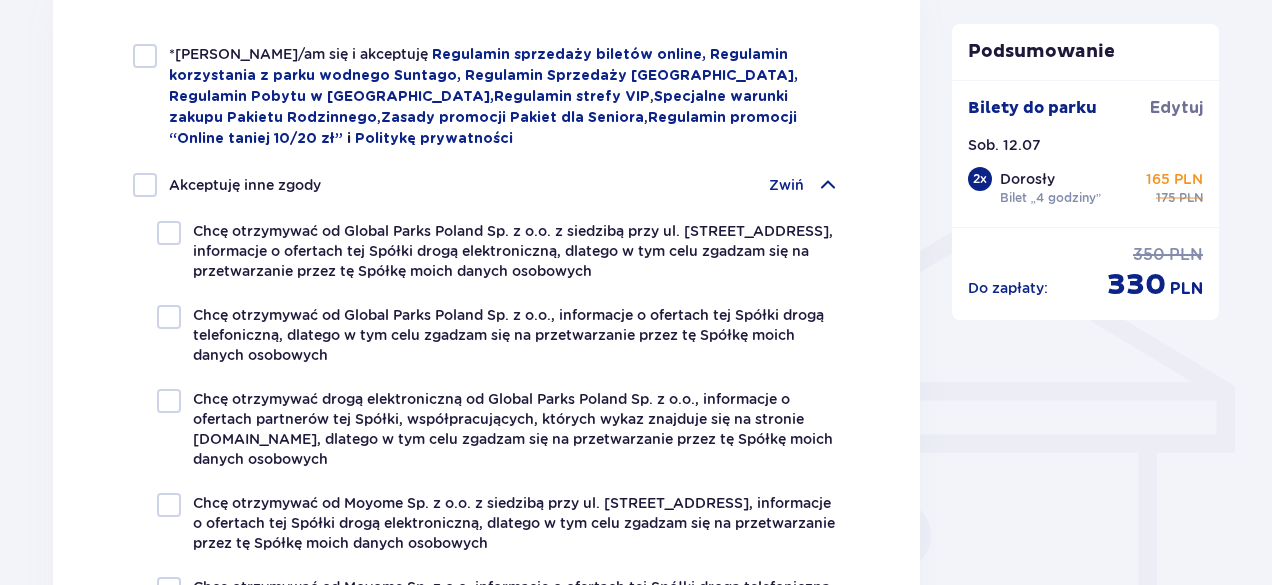 click at bounding box center [828, 185] 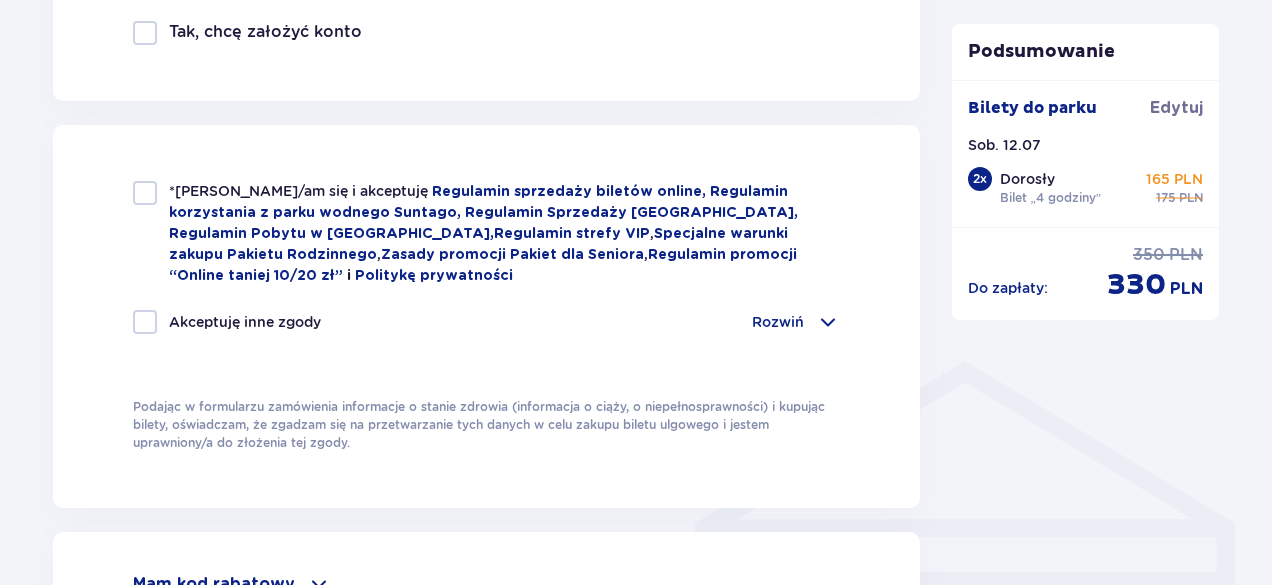 scroll, scrollTop: 1261, scrollLeft: 0, axis: vertical 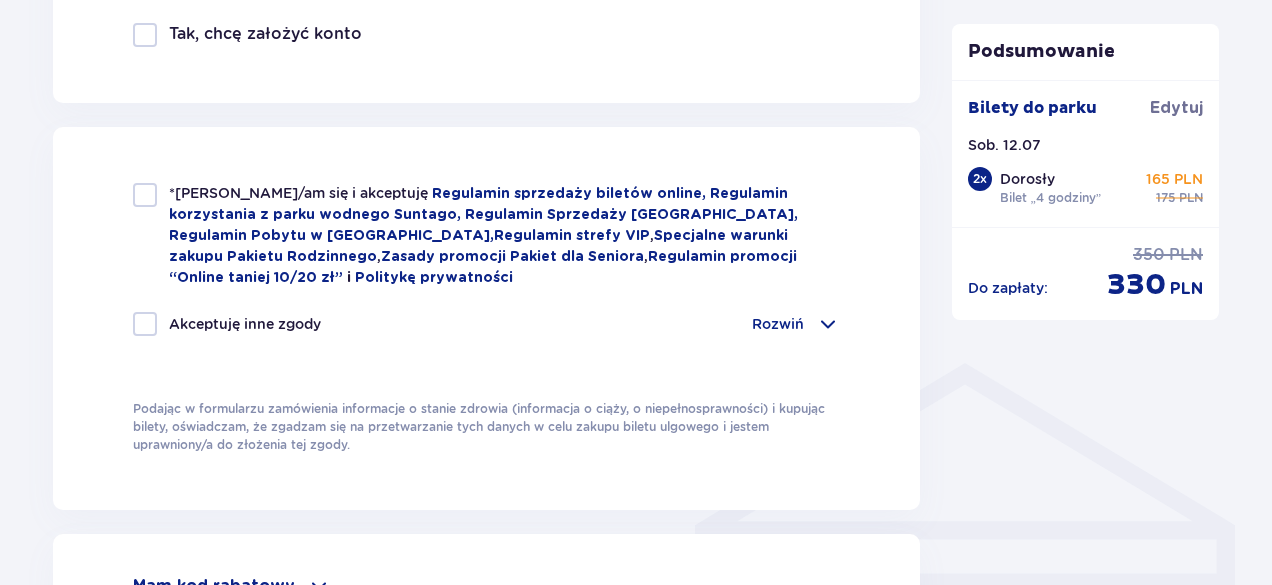 click at bounding box center (145, 195) 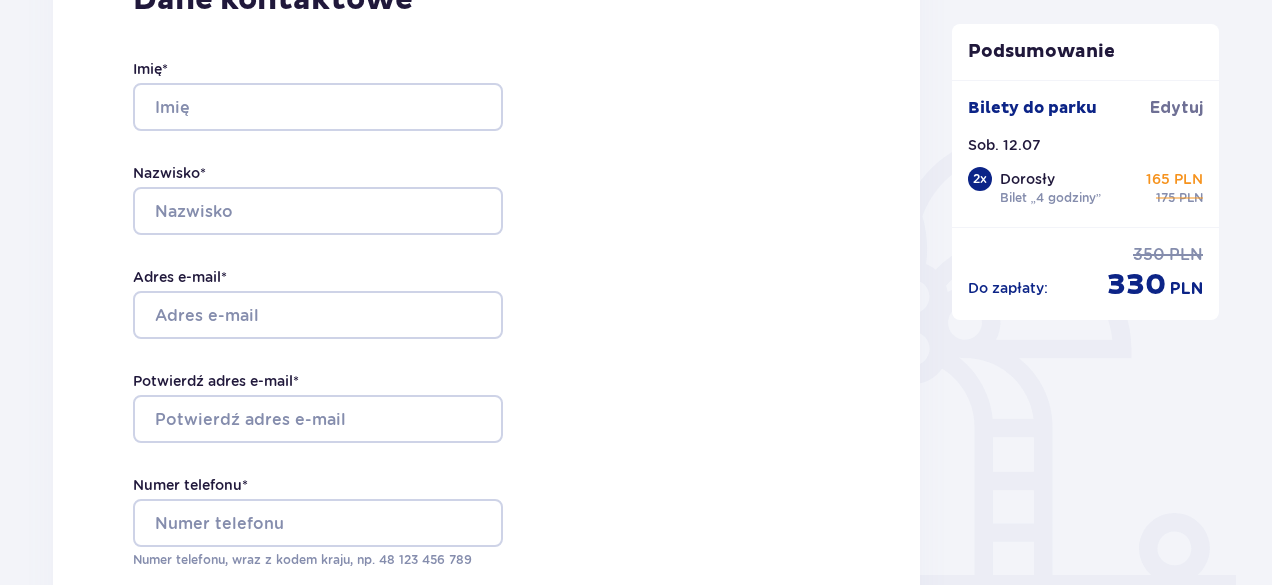 scroll, scrollTop: 360, scrollLeft: 0, axis: vertical 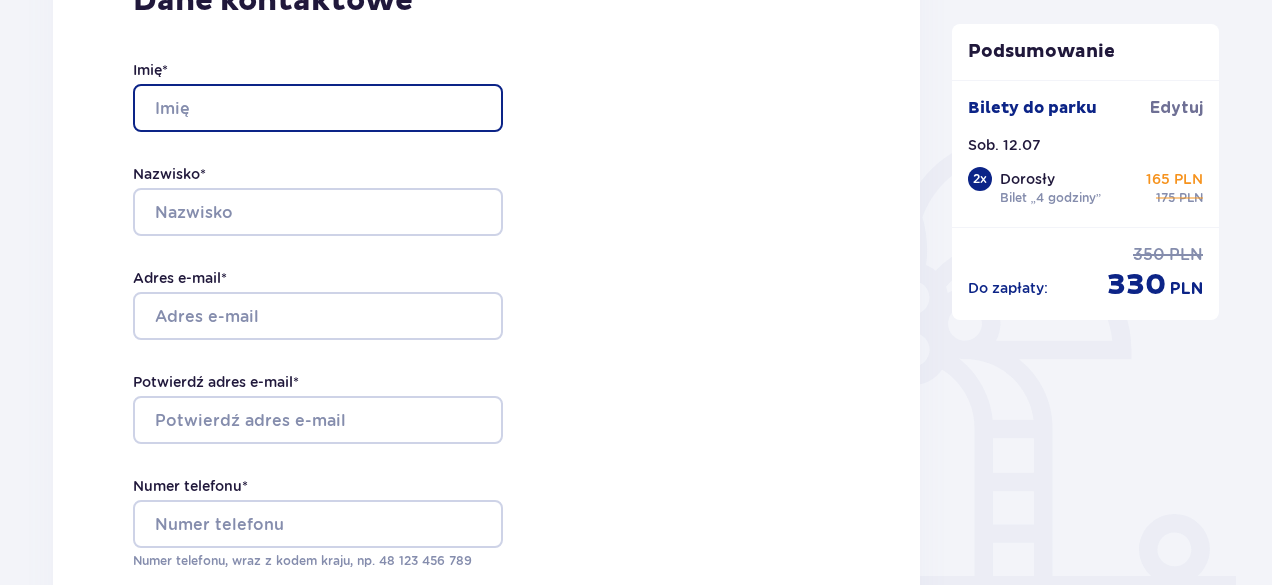 click on "Imię *" at bounding box center [318, 108] 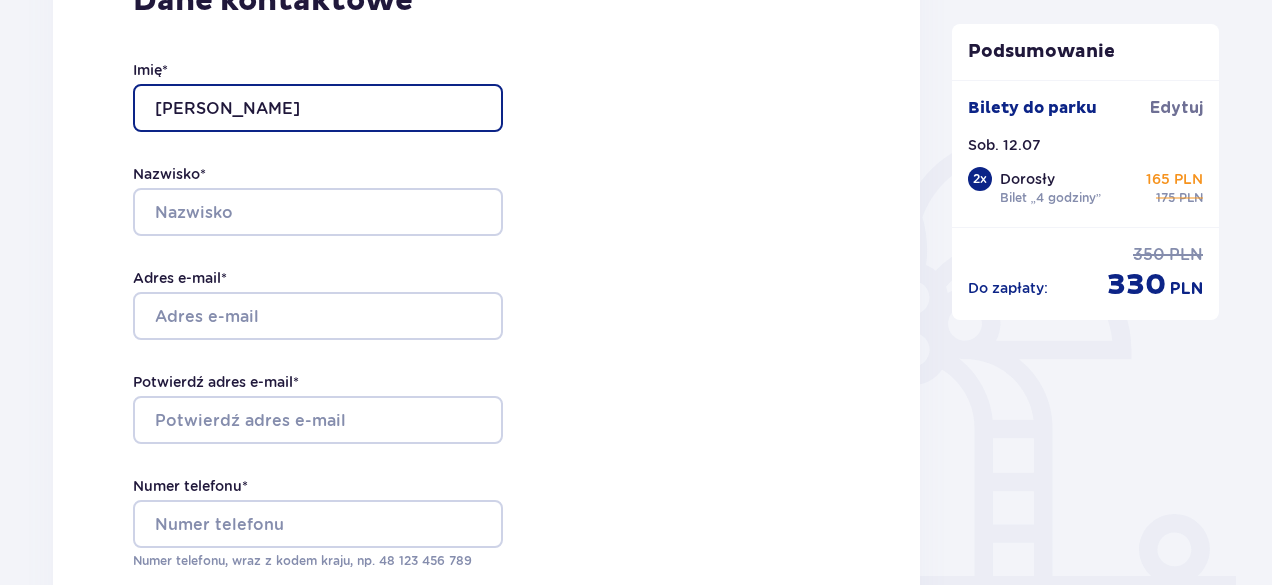 type on "[PERSON_NAME]" 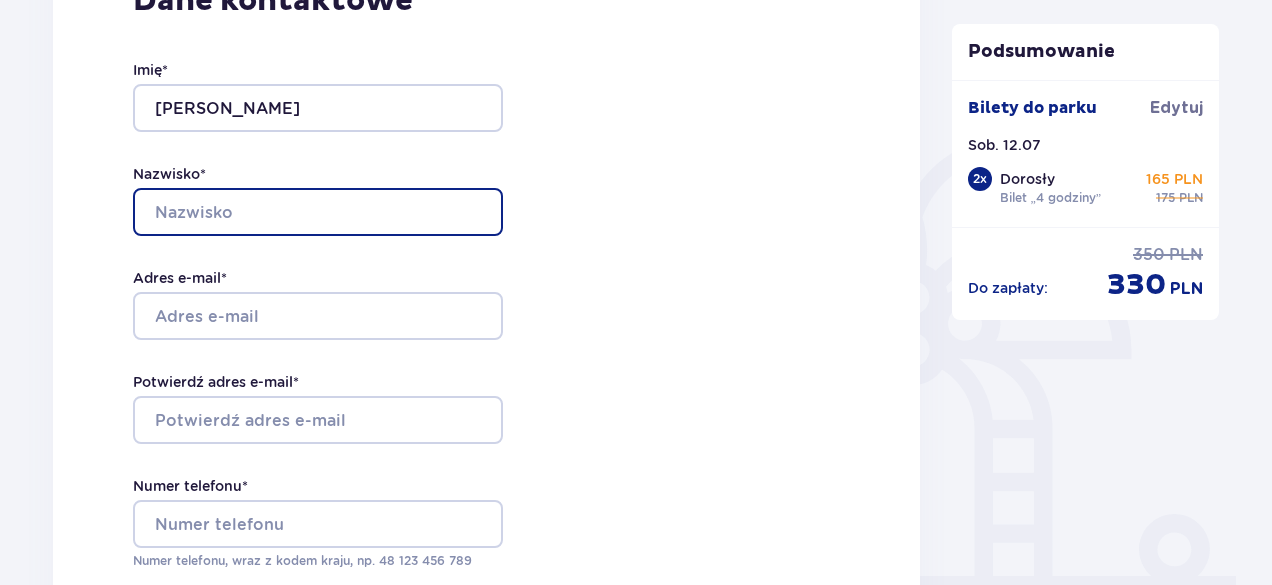 click on "Nazwisko *" at bounding box center [318, 212] 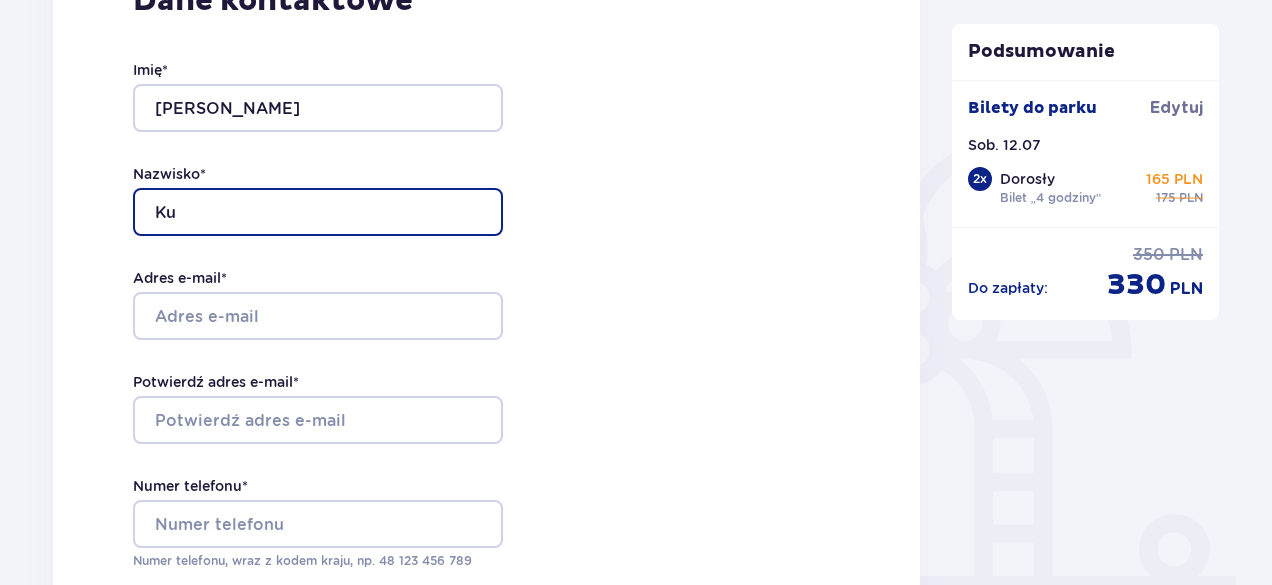 click on "Ku" at bounding box center [318, 212] 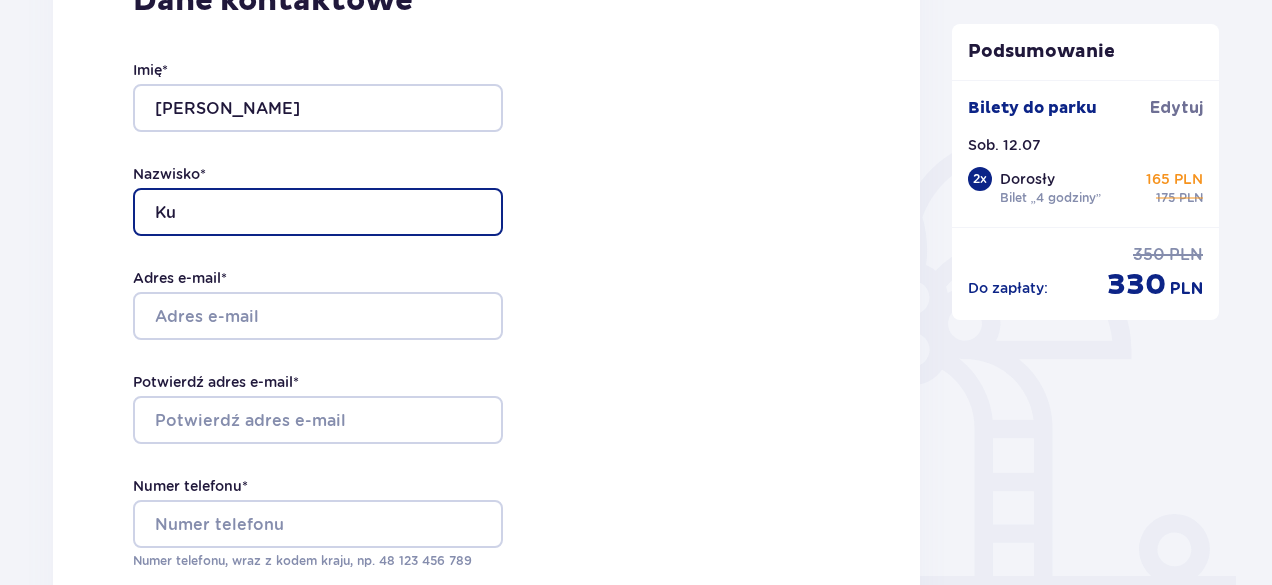 click on "Ku" at bounding box center (318, 212) 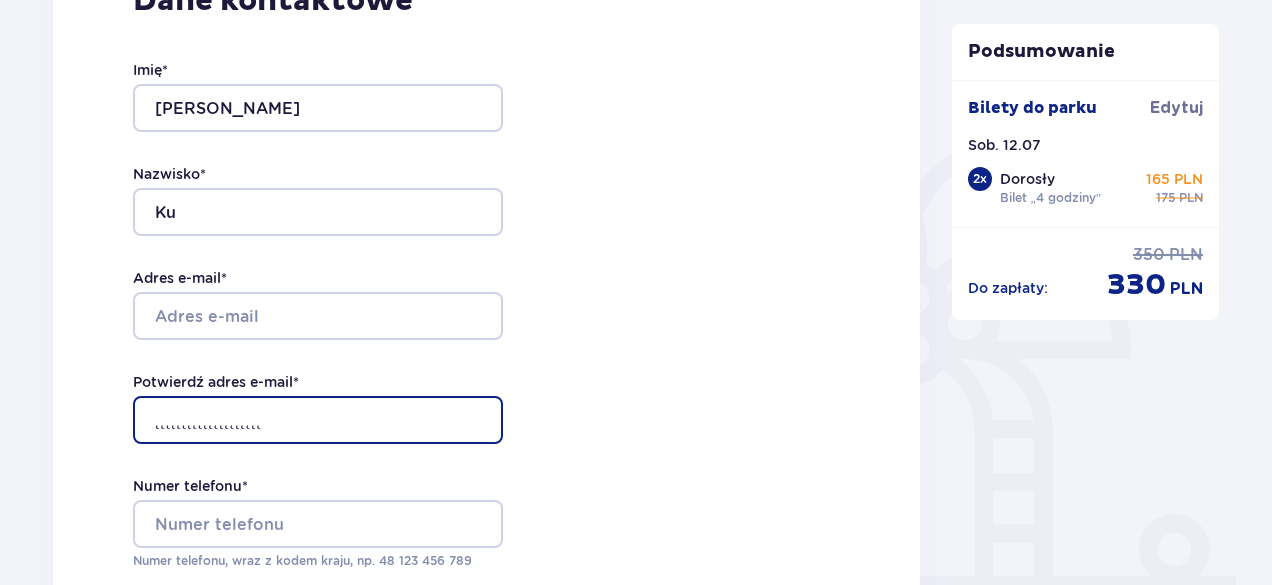 type on "˛˛˛˛˛˛˛˛˛˛˛˛˛˛˛˛˛˛˛˛" 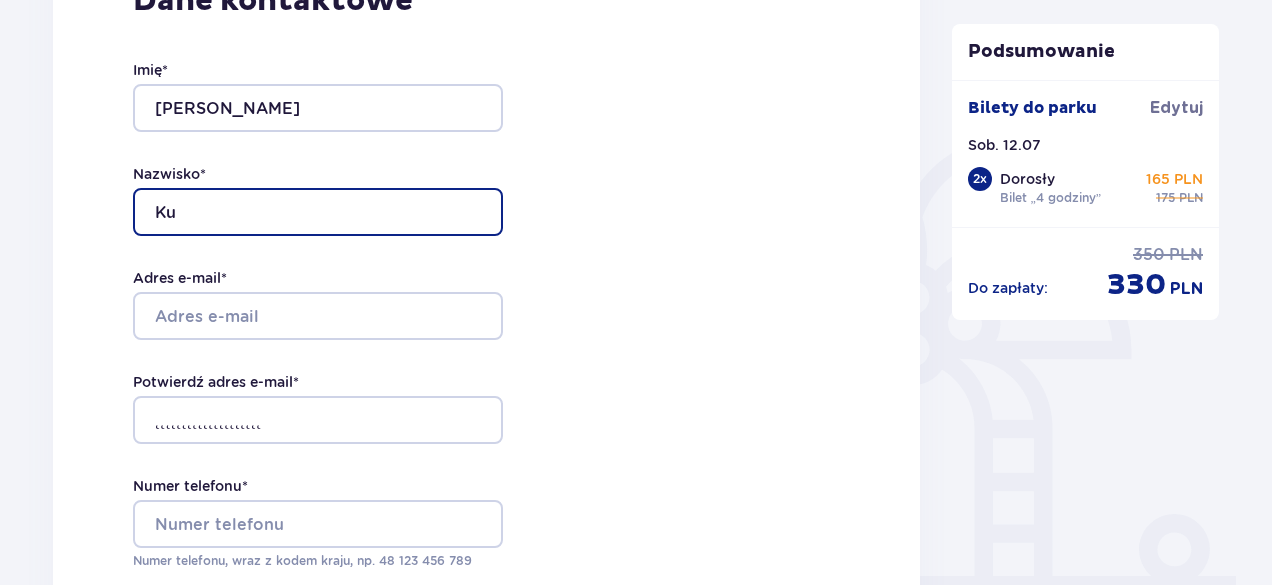 click on "Ku" at bounding box center [318, 212] 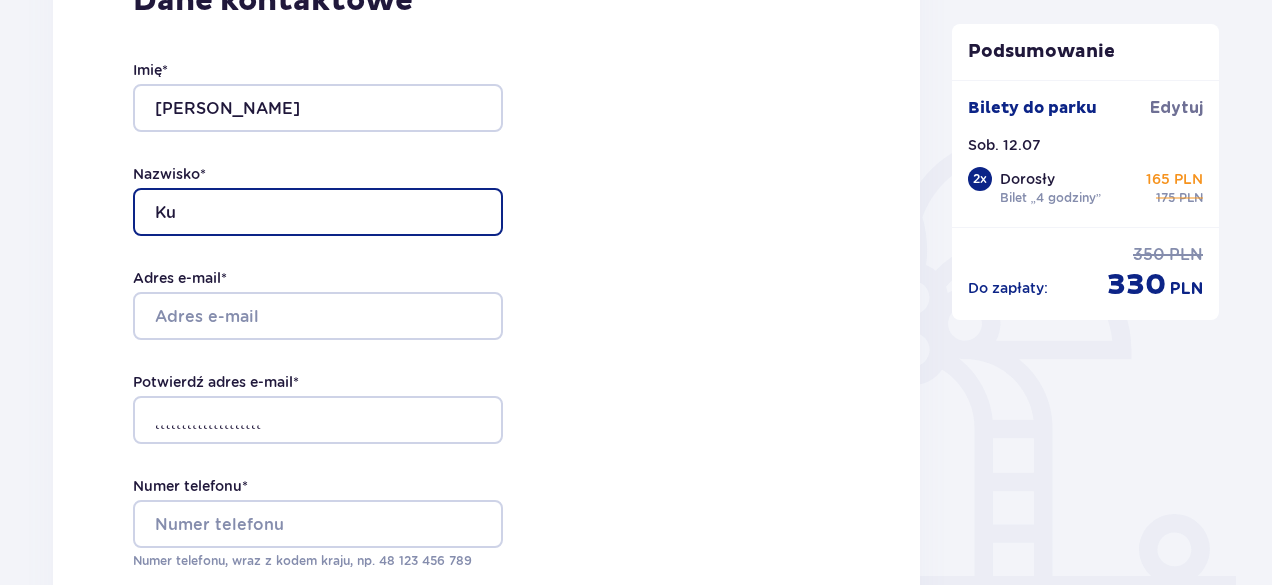 click on "Ku" at bounding box center (318, 212) 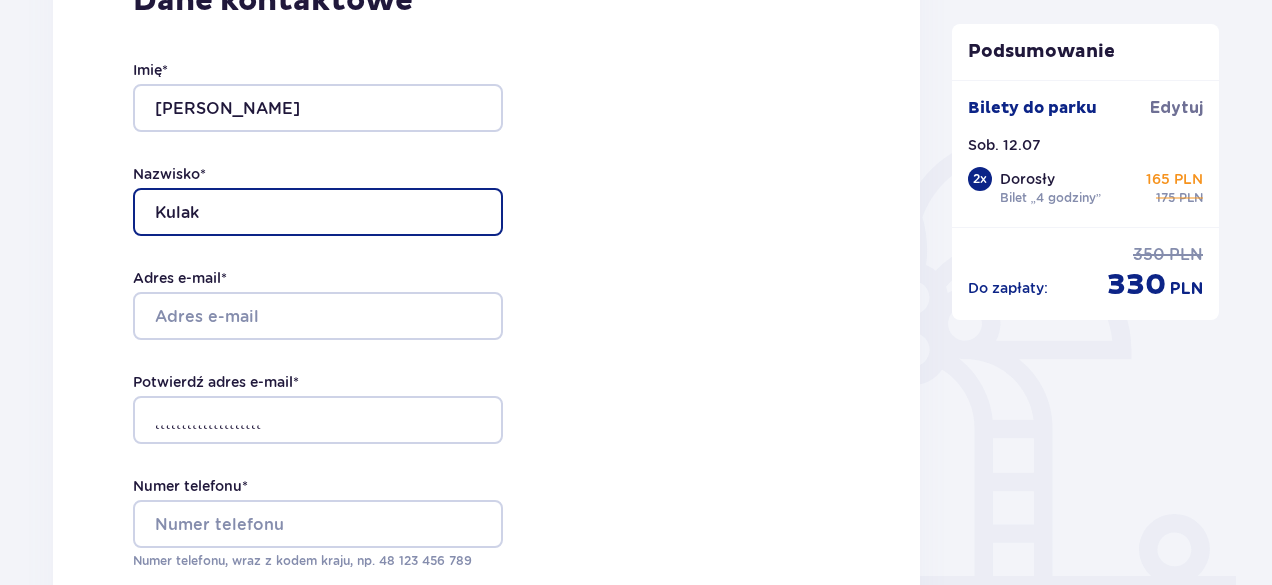 type on "Kulak" 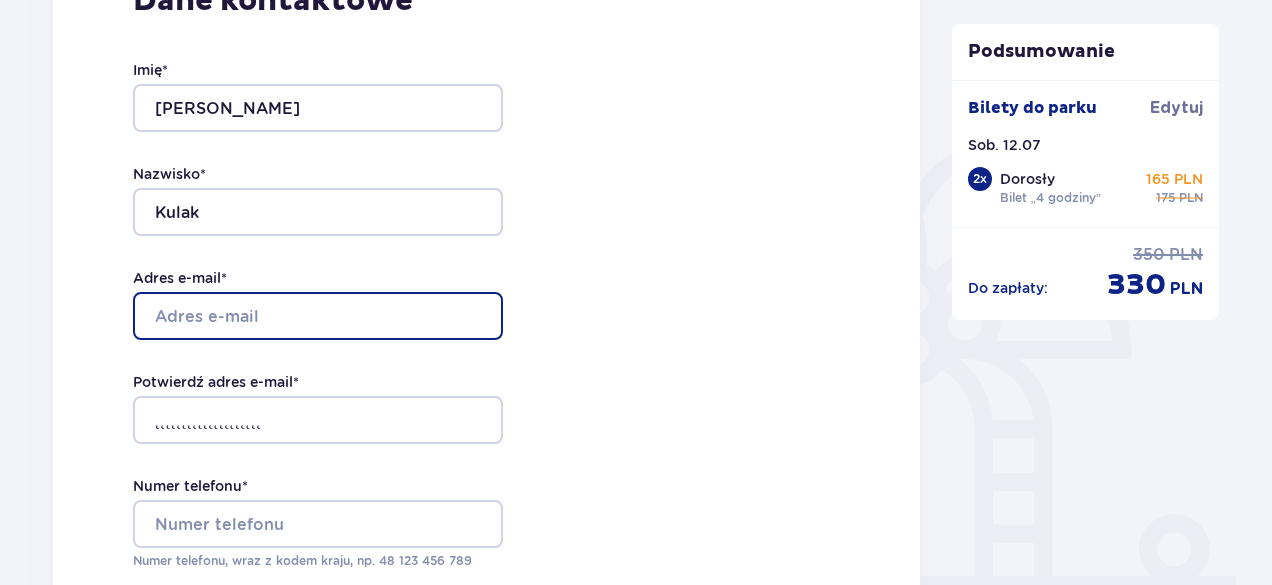 click on "Adres e-mail *" at bounding box center (318, 316) 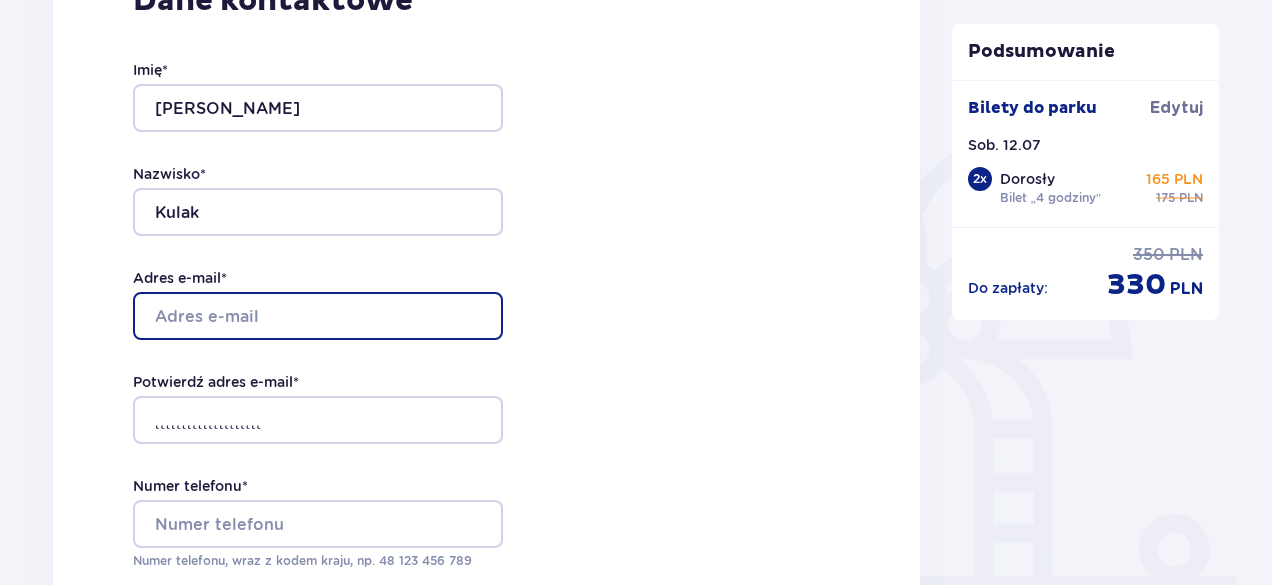 type on "[EMAIL_ADDRESS][DOMAIN_NAME]" 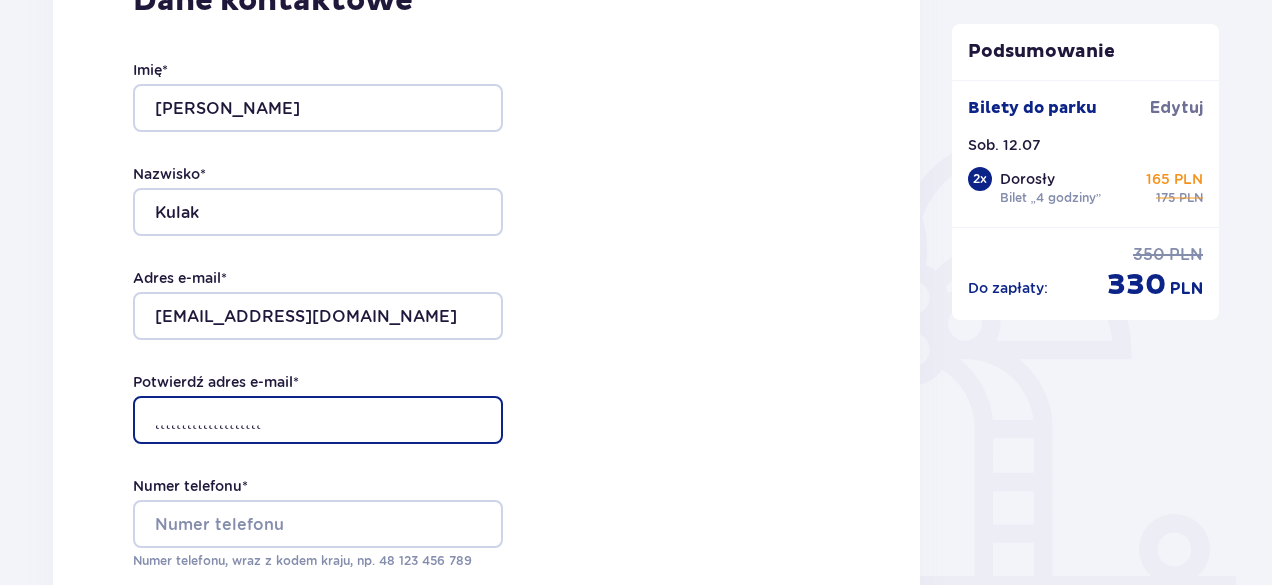 drag, startPoint x: 333, startPoint y: 433, endPoint x: 64, endPoint y: 406, distance: 270.35162 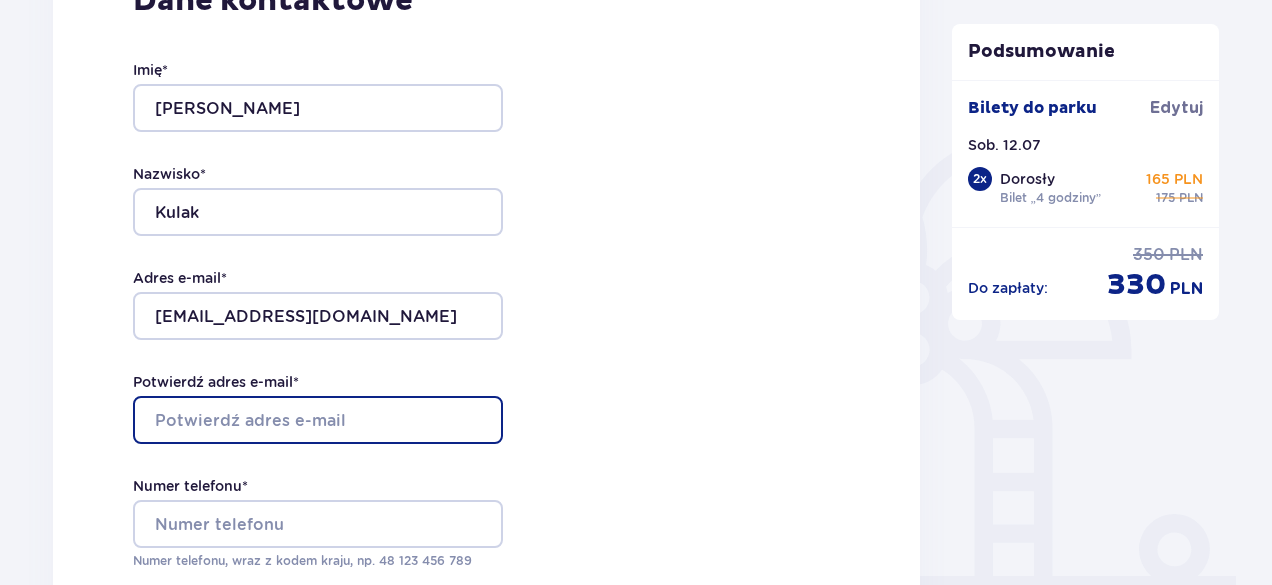click on "Potwierdź adres e-mail *" at bounding box center (318, 420) 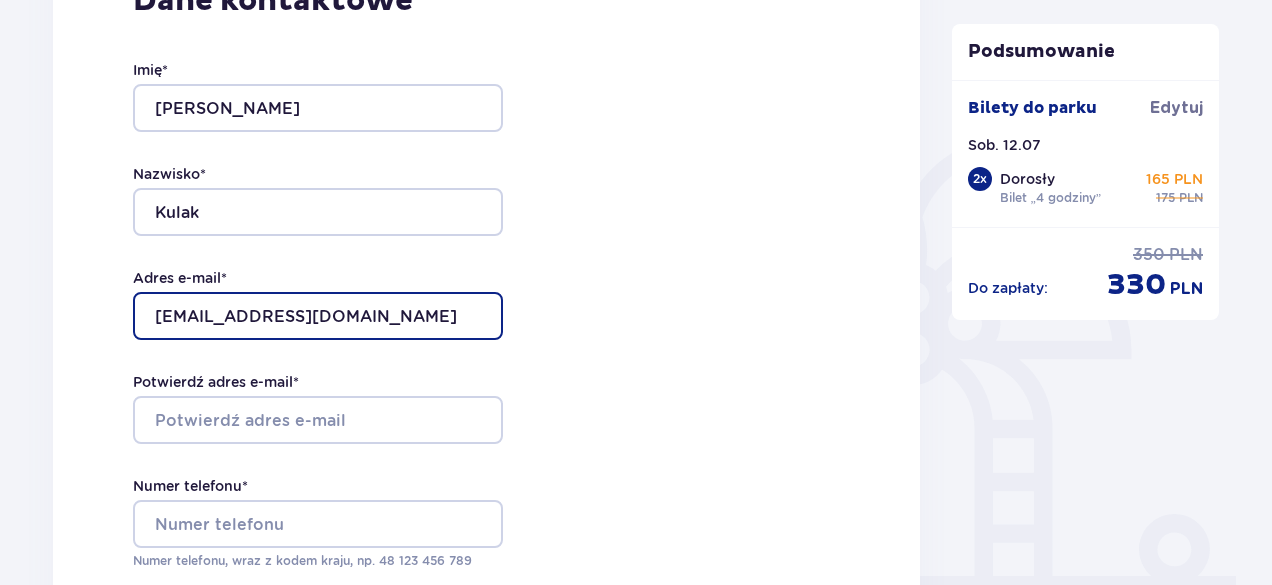drag, startPoint x: 367, startPoint y: 315, endPoint x: 142, endPoint y: 286, distance: 226.86119 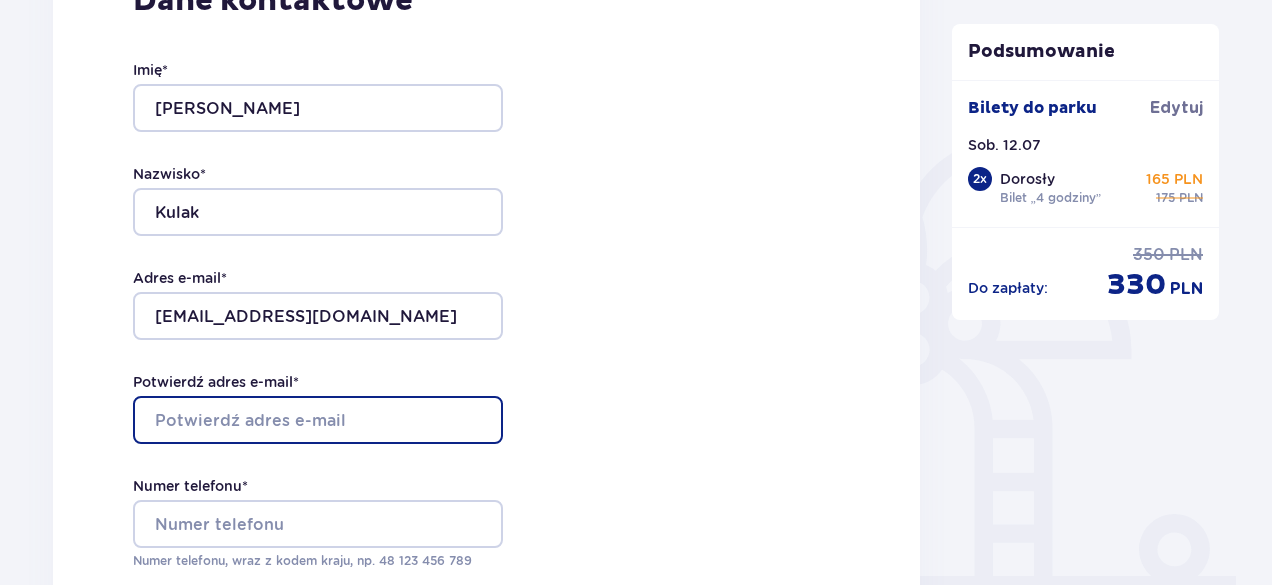 click on "Potwierdź adres e-mail *" at bounding box center [318, 420] 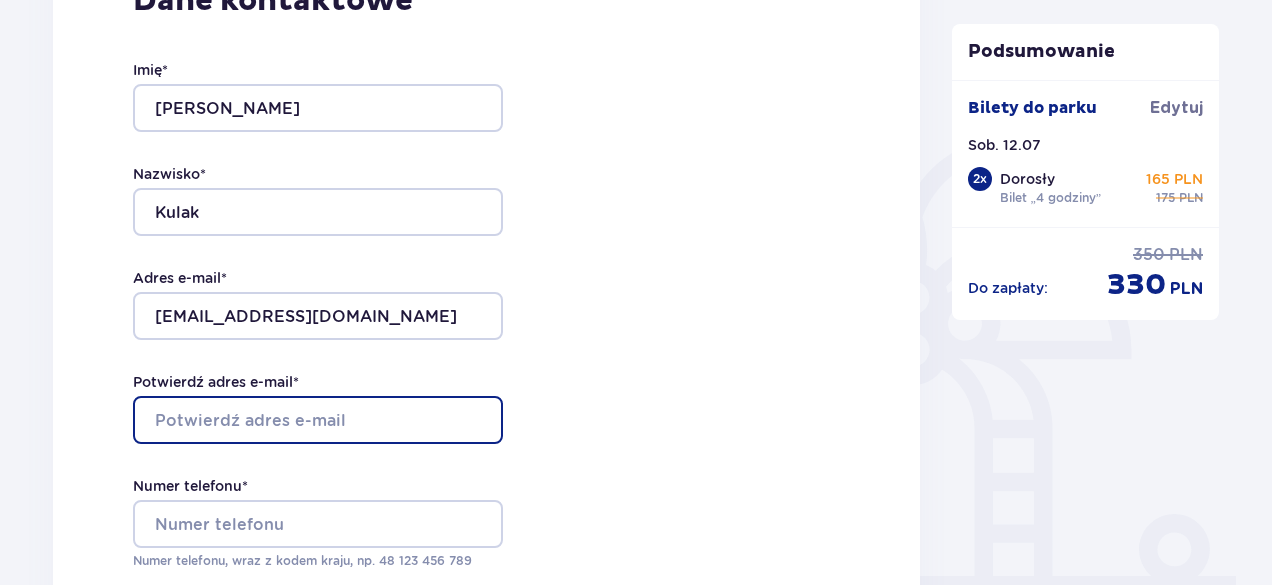 paste on "[EMAIL_ADDRESS][DOMAIN_NAME]" 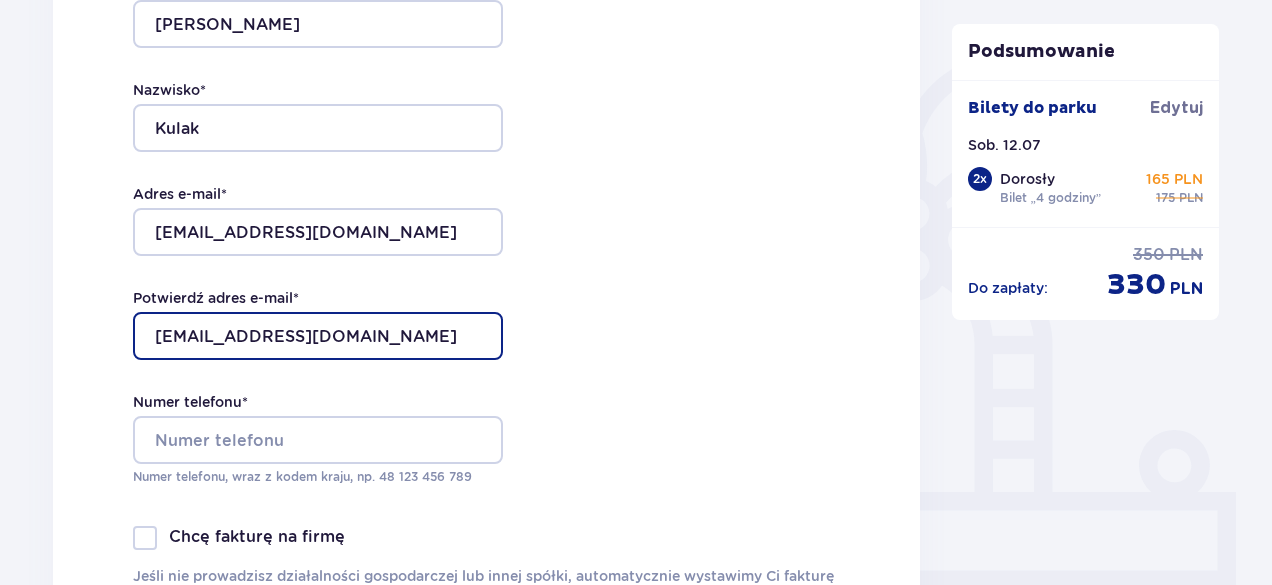 scroll, scrollTop: 560, scrollLeft: 0, axis: vertical 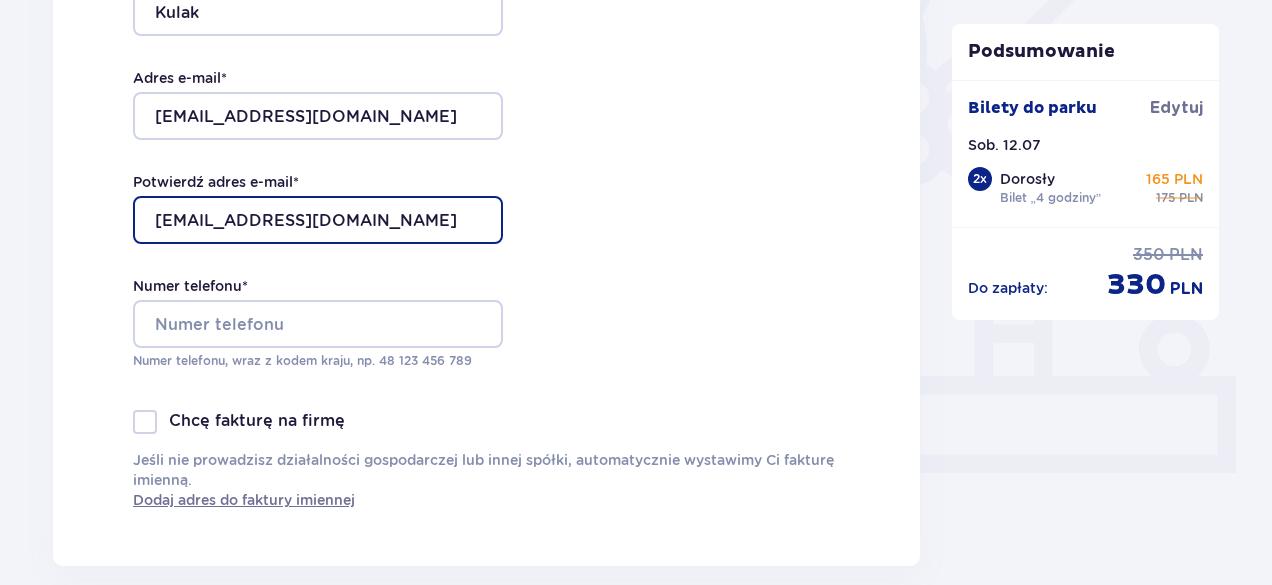 type on "[EMAIL_ADDRESS][DOMAIN_NAME]" 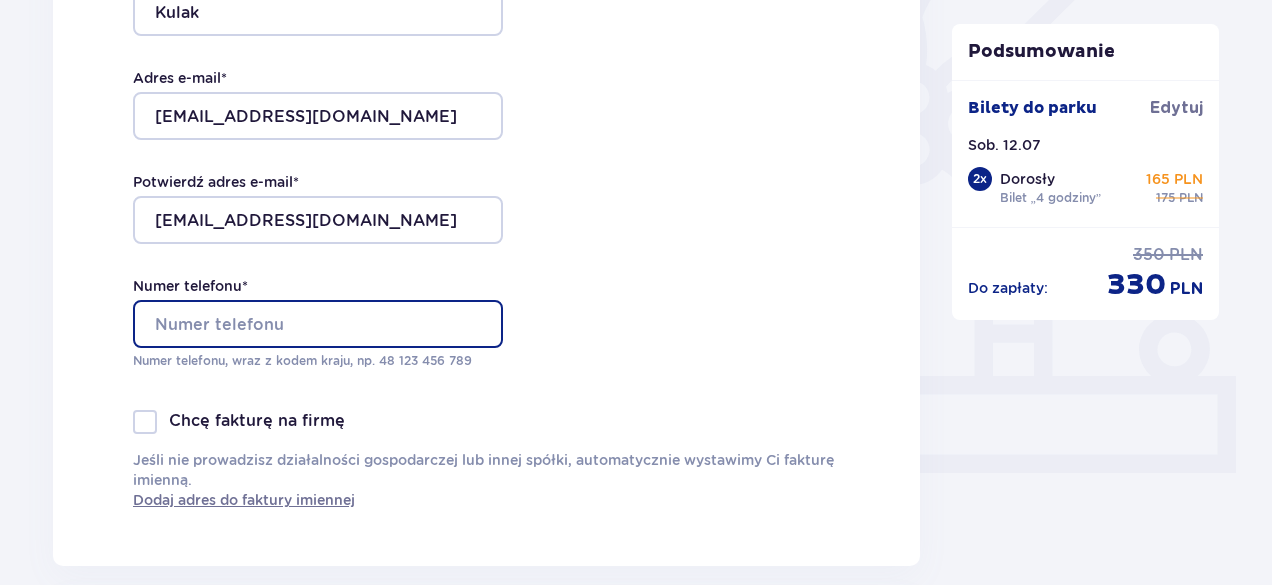 click on "Numer telefonu *" at bounding box center (318, 324) 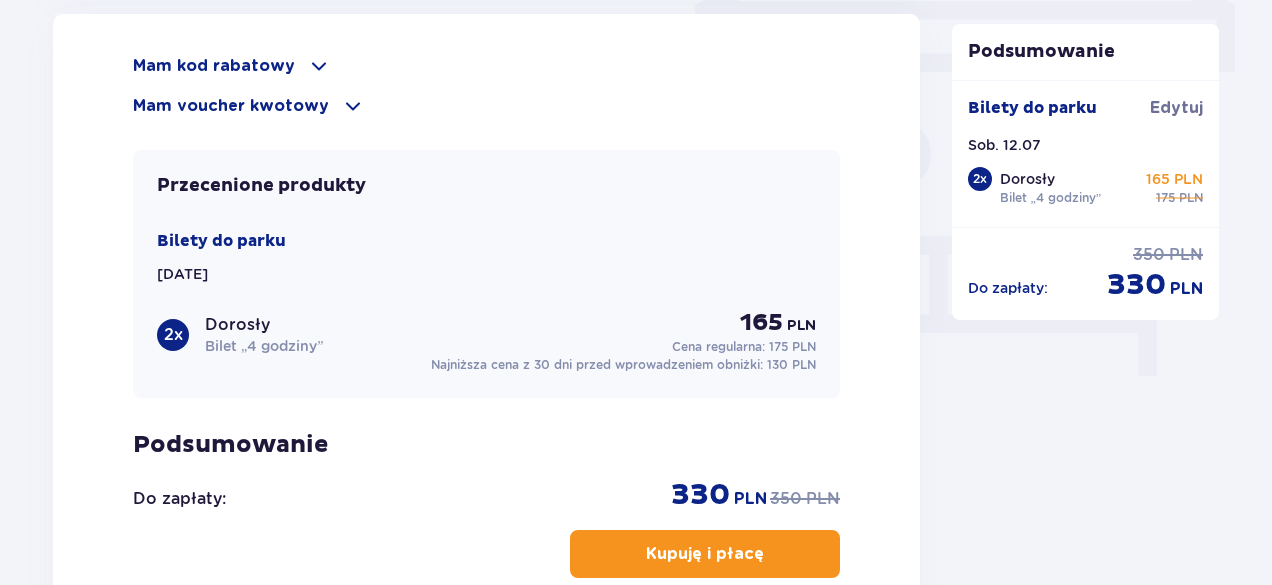 scroll, scrollTop: 2063, scrollLeft: 0, axis: vertical 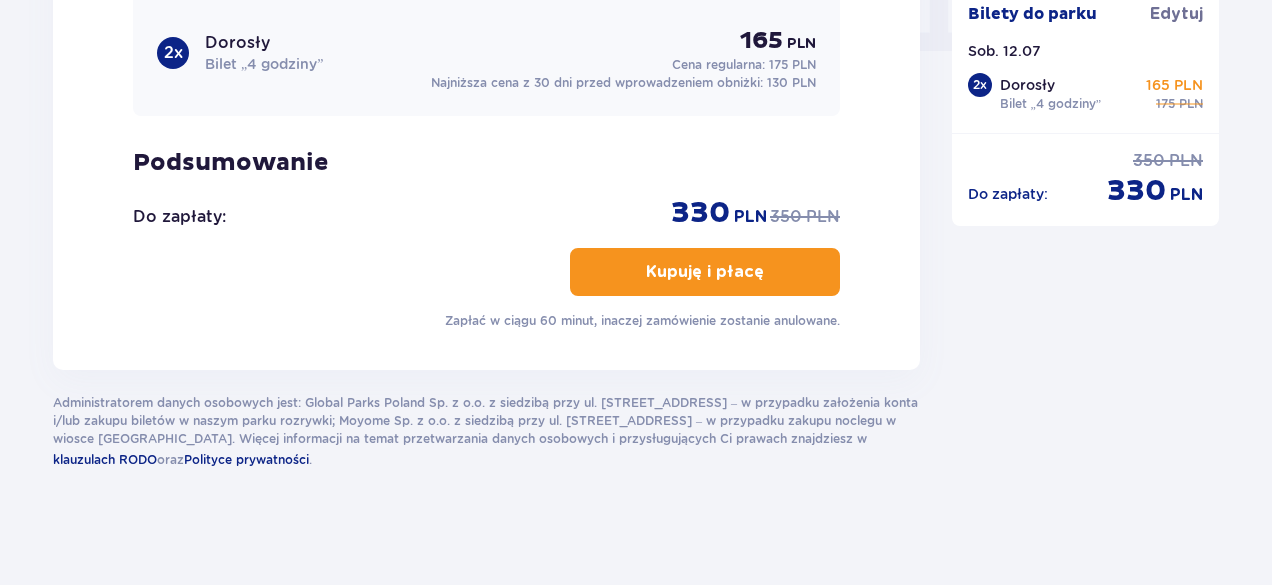 type on "577563111" 